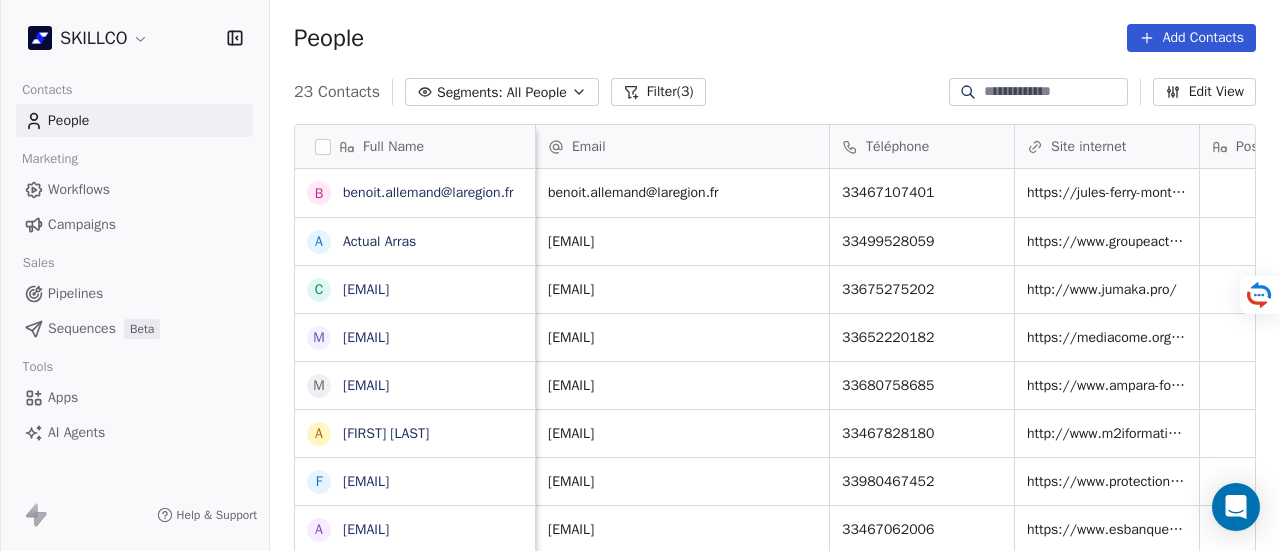 scroll, scrollTop: 0, scrollLeft: 0, axis: both 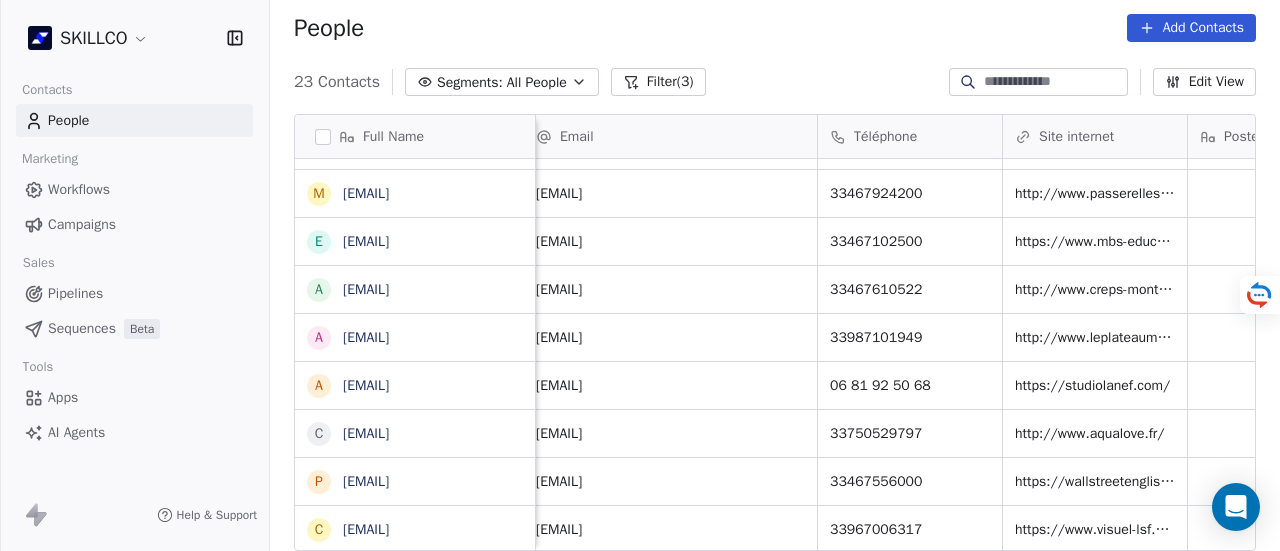 click on "People  Add Contacts" at bounding box center [775, 28] 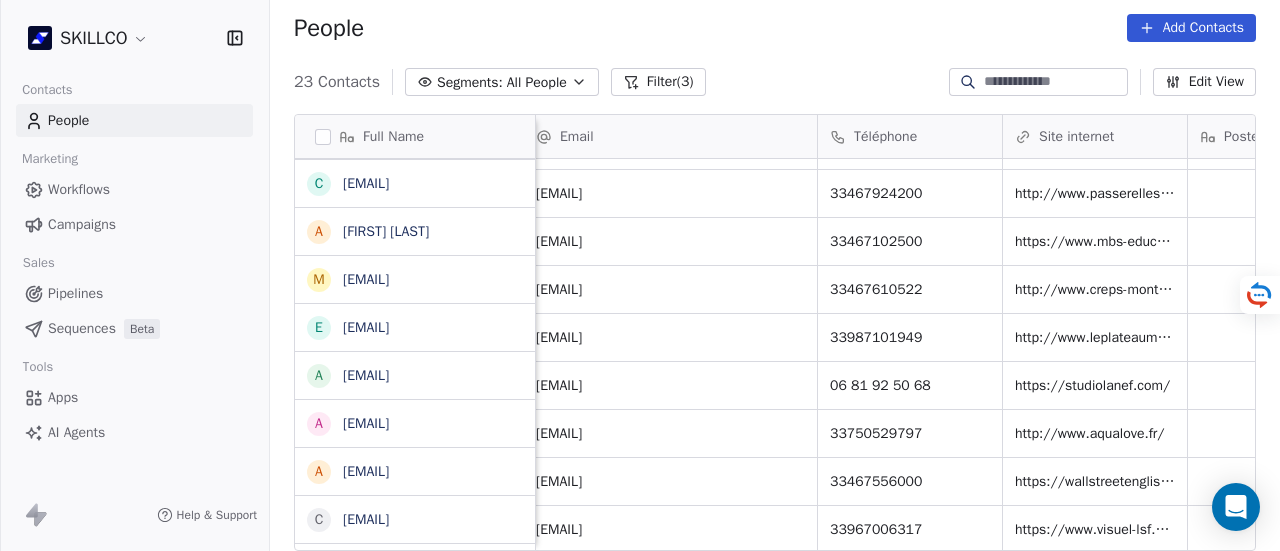 scroll, scrollTop: 624, scrollLeft: 0, axis: vertical 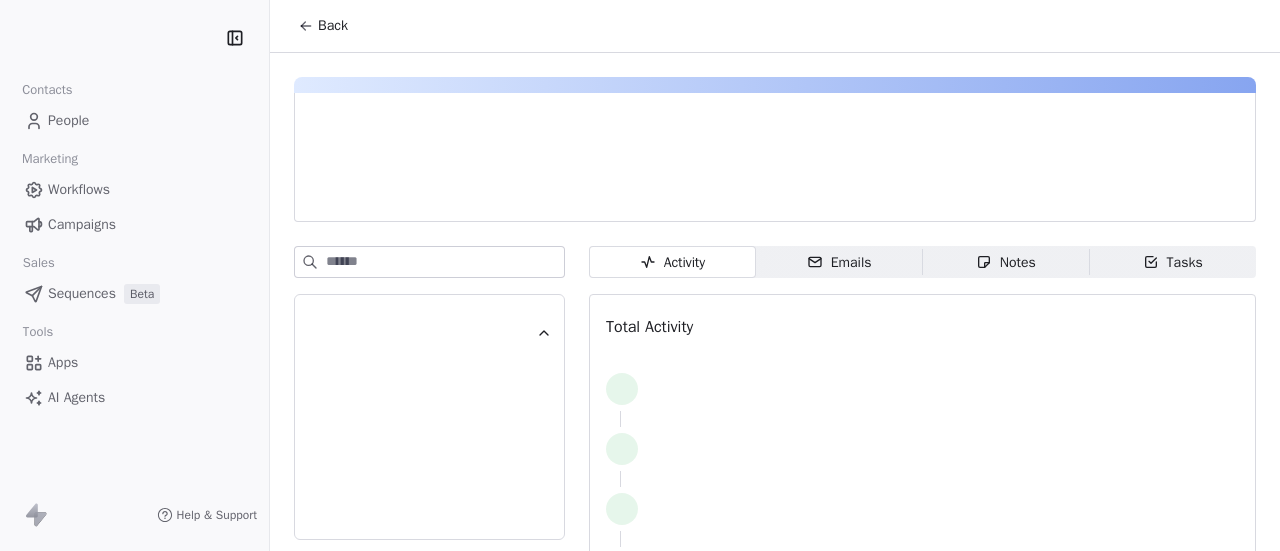 click at bounding box center [775, 141] 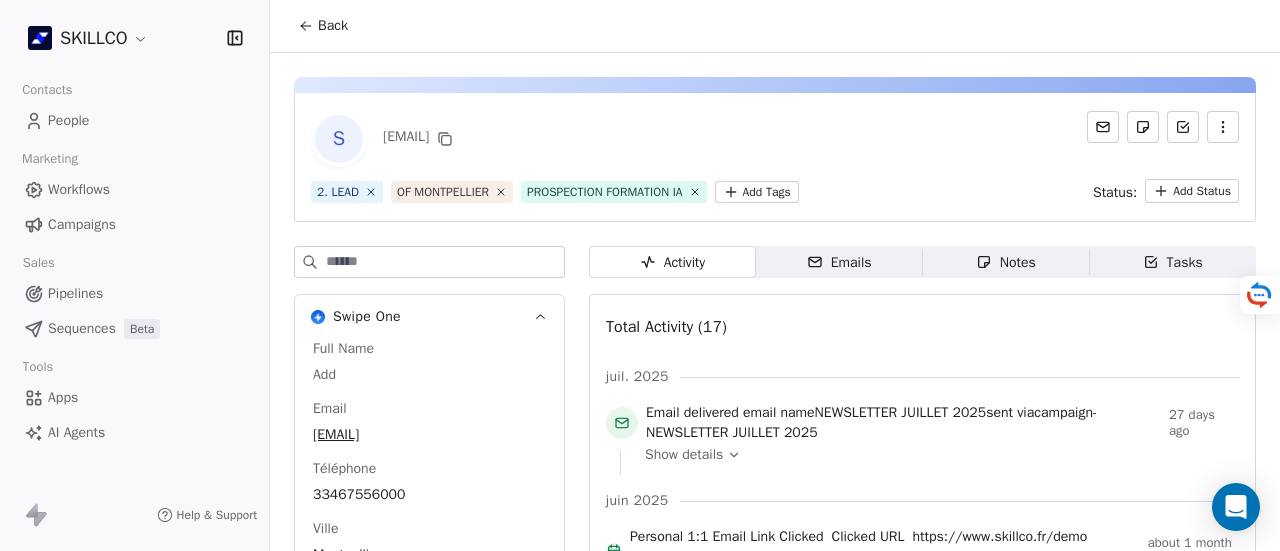 click on "Tasks" at bounding box center [1173, 262] 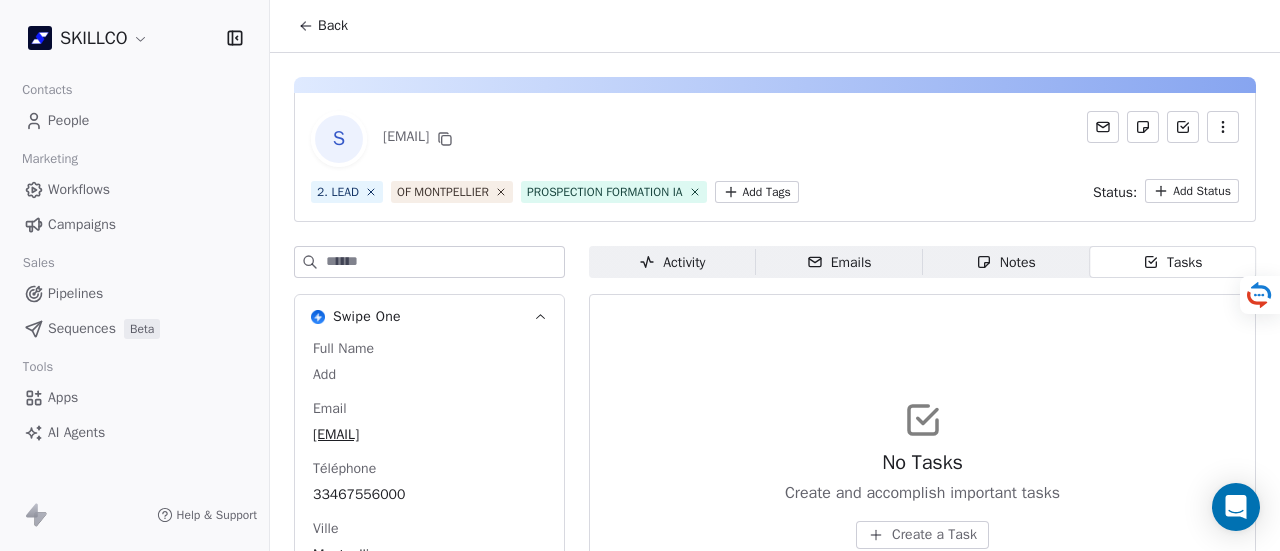 click on "Activity" at bounding box center [672, 262] 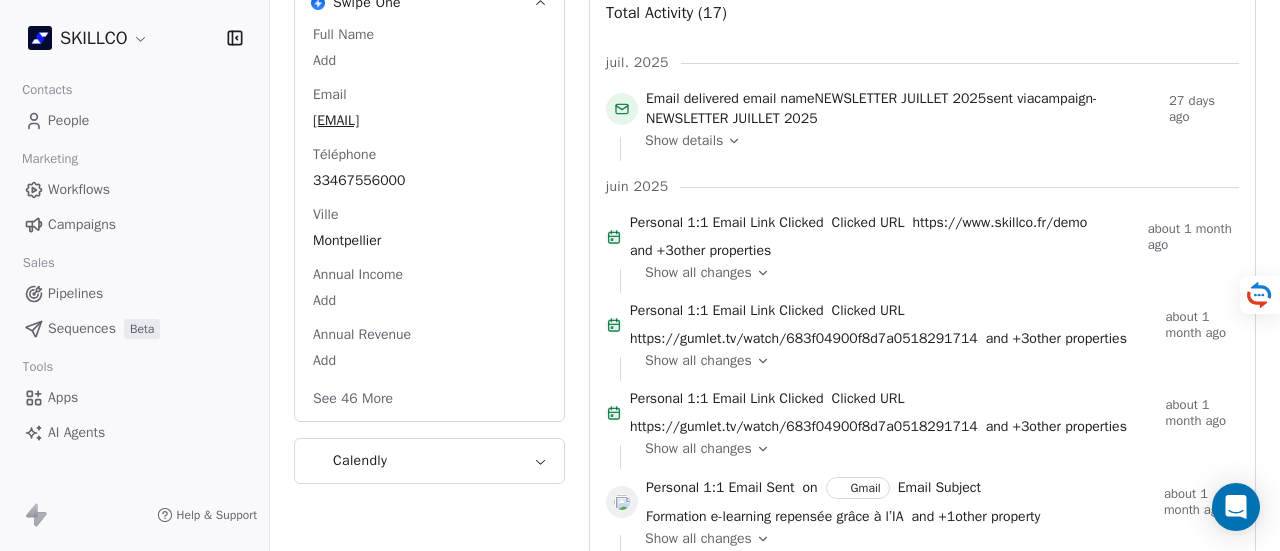 scroll, scrollTop: 521, scrollLeft: 0, axis: vertical 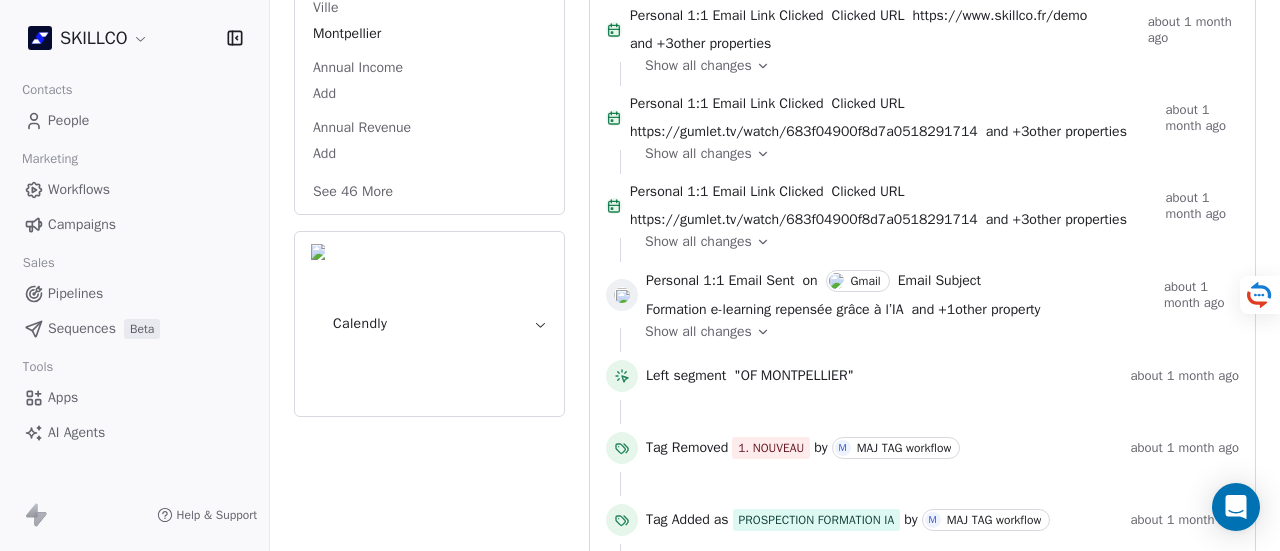 click on "See   46   More" at bounding box center [353, 192] 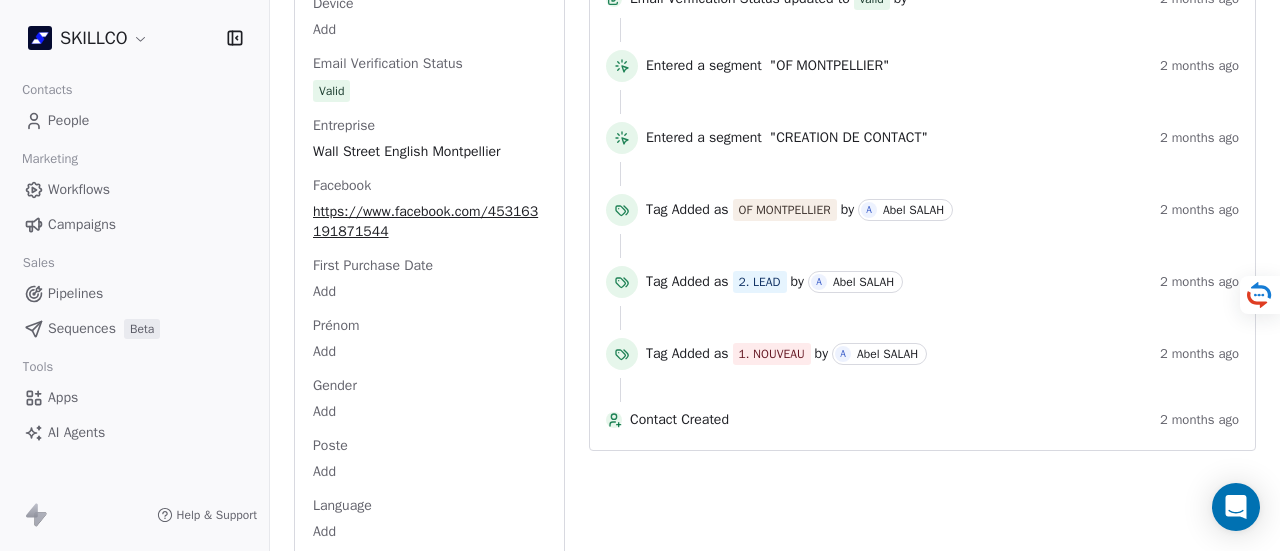 scroll, scrollTop: 1238, scrollLeft: 0, axis: vertical 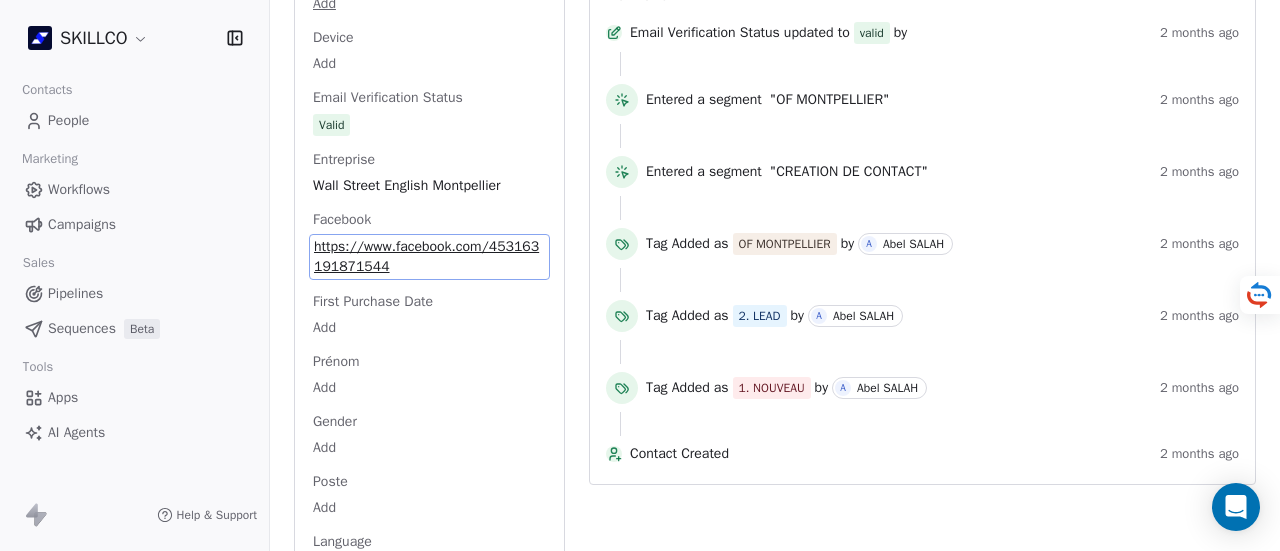 click on "https://www.facebook.com/453163191871544" at bounding box center [429, 257] 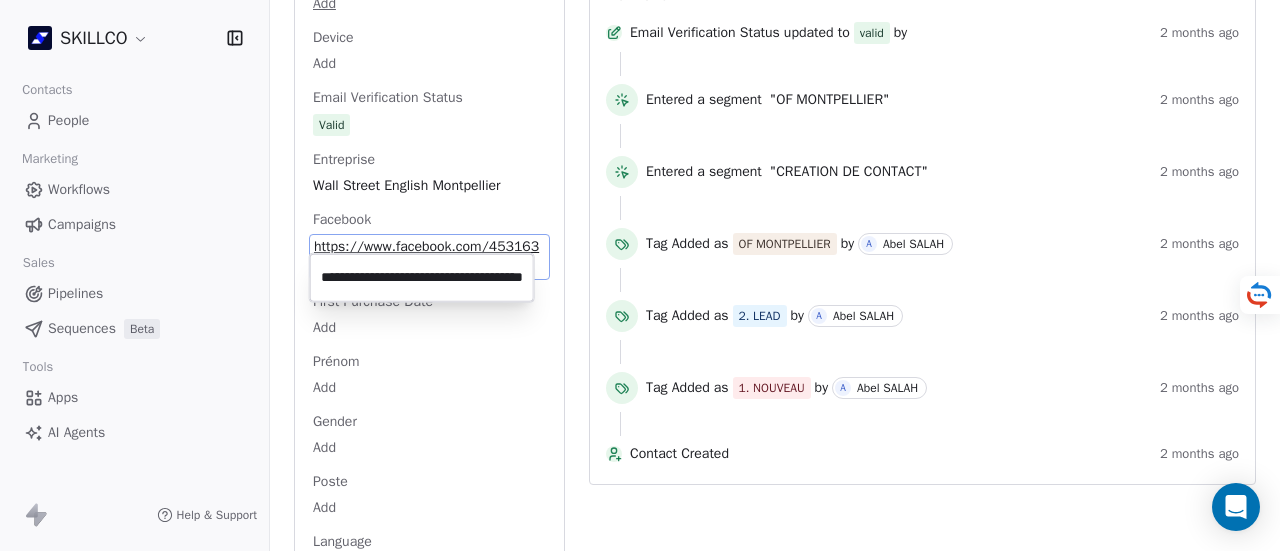scroll, scrollTop: 0, scrollLeft: 82, axis: horizontal 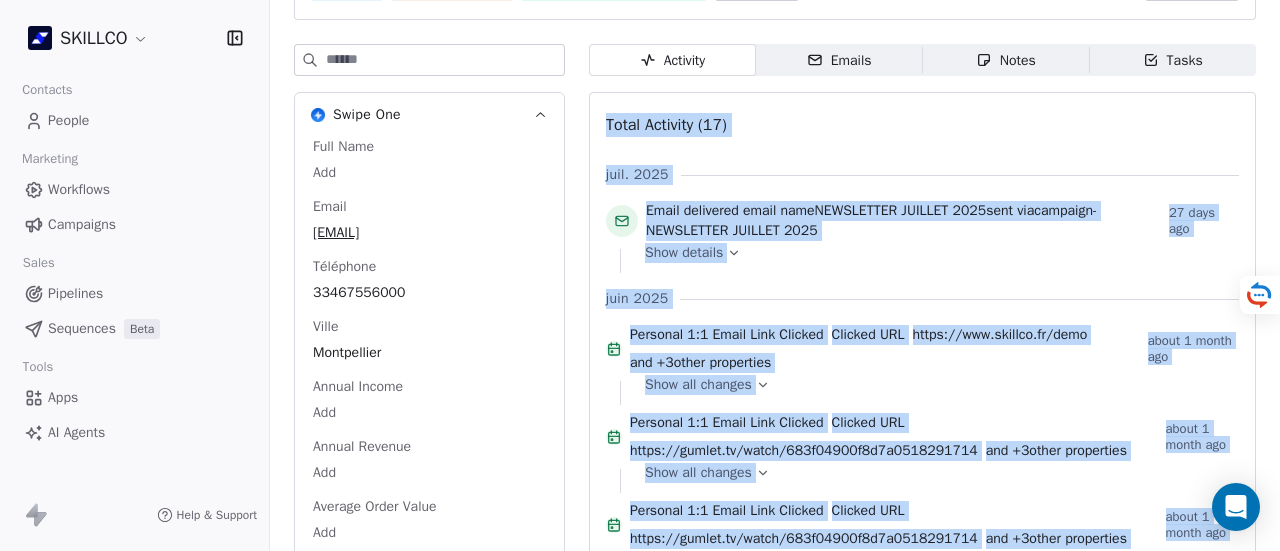 drag, startPoint x: 1276, startPoint y: 211, endPoint x: 1279, endPoint y: -15, distance: 226.01991 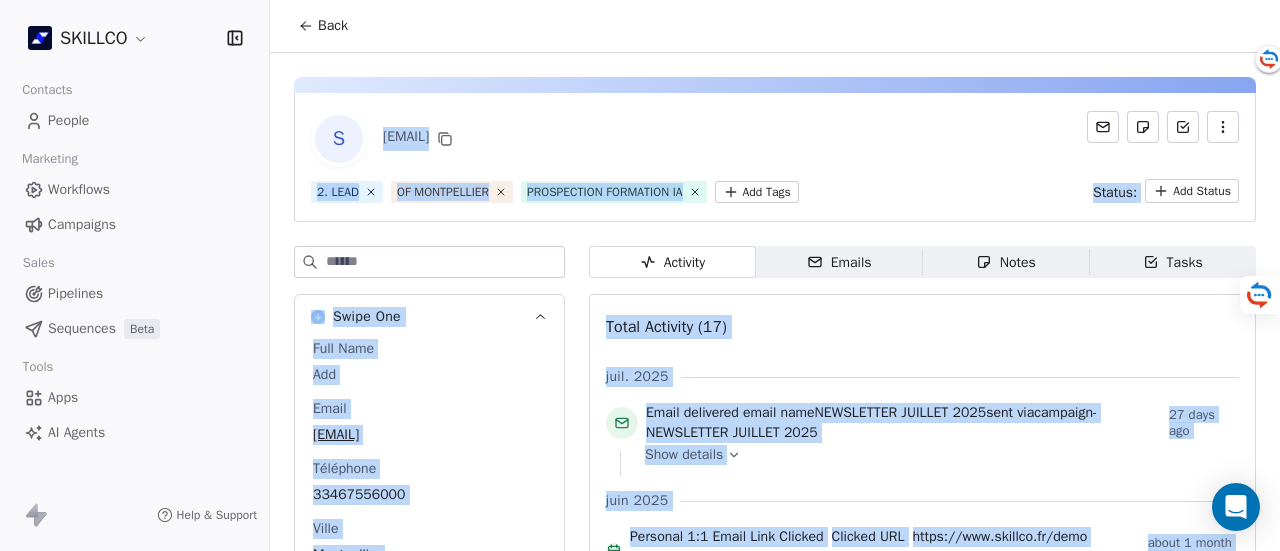 click on "S philippe.incagnoli@wse-group.com" at bounding box center [775, 139] 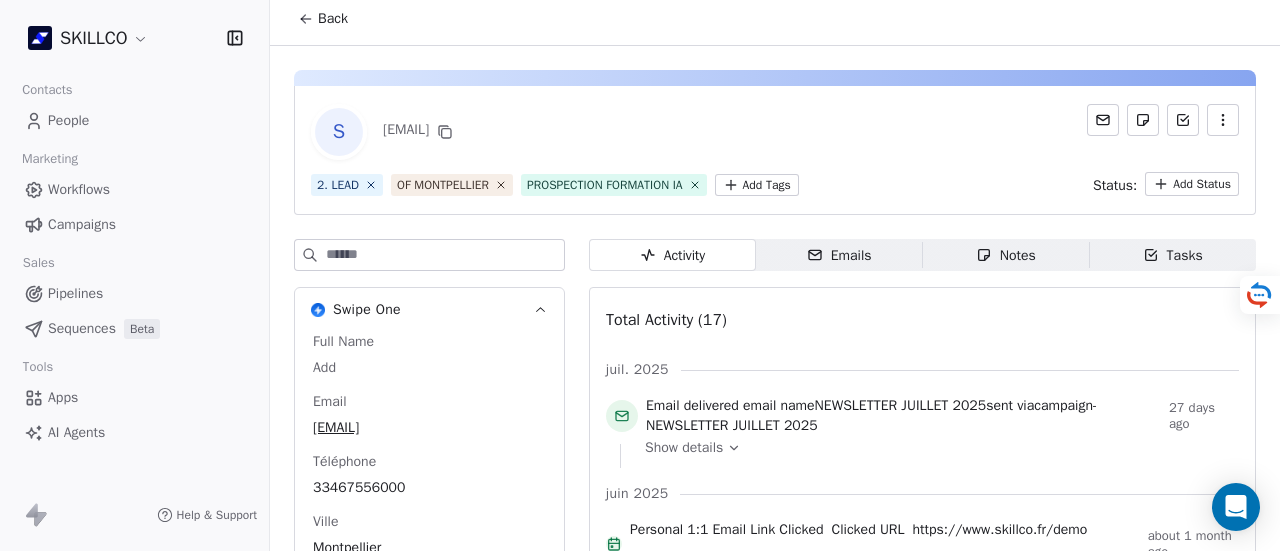 scroll, scrollTop: 12, scrollLeft: 0, axis: vertical 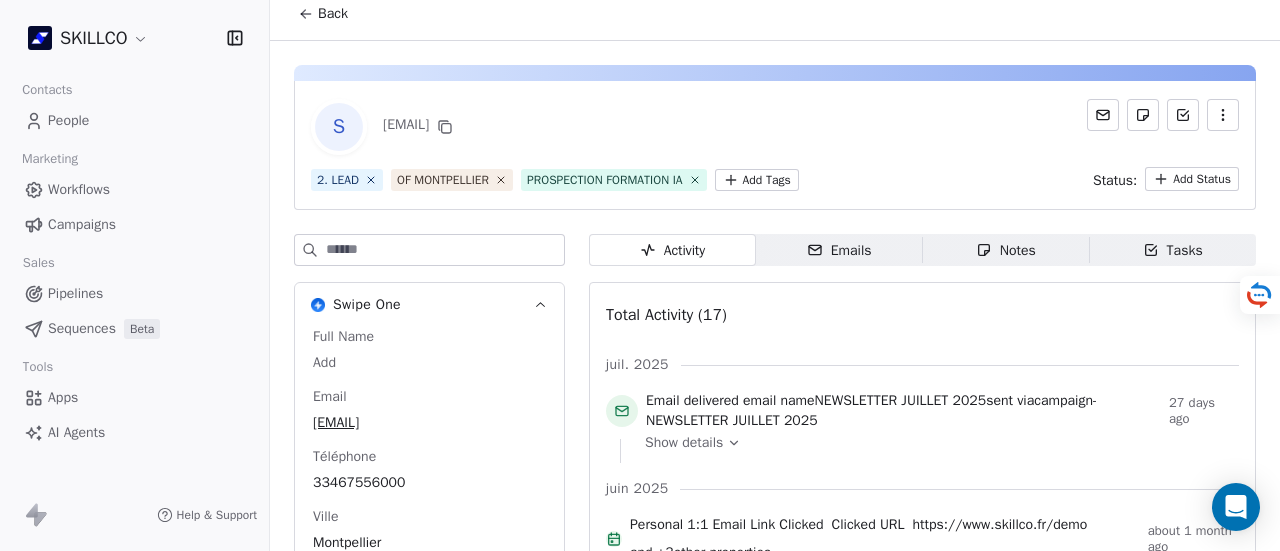 click on "Back" at bounding box center [333, 14] 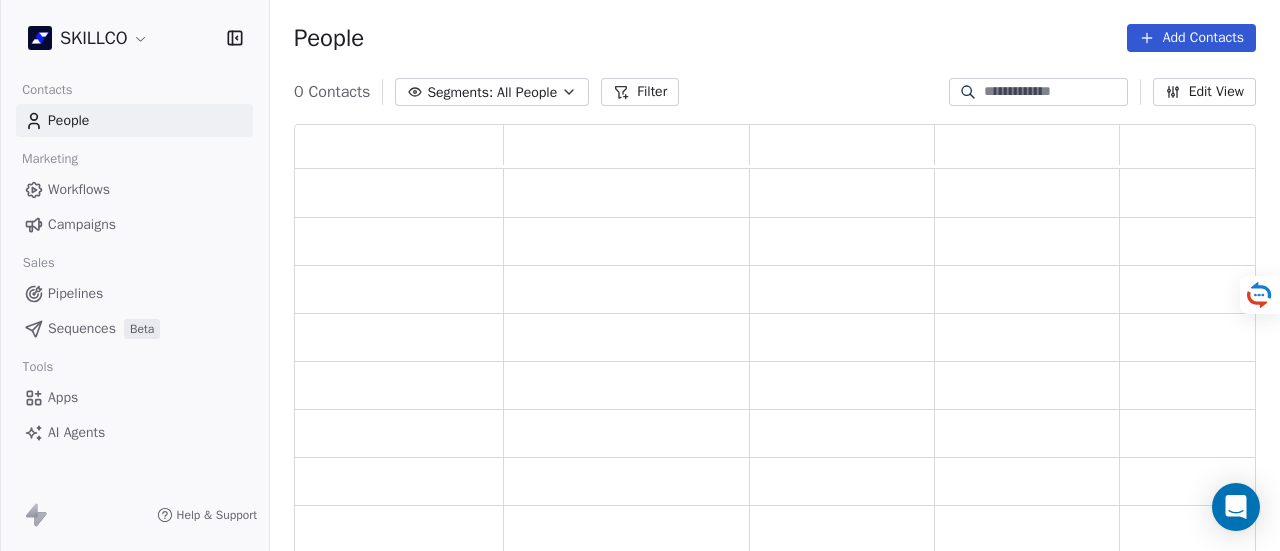 scroll, scrollTop: 0, scrollLeft: 0, axis: both 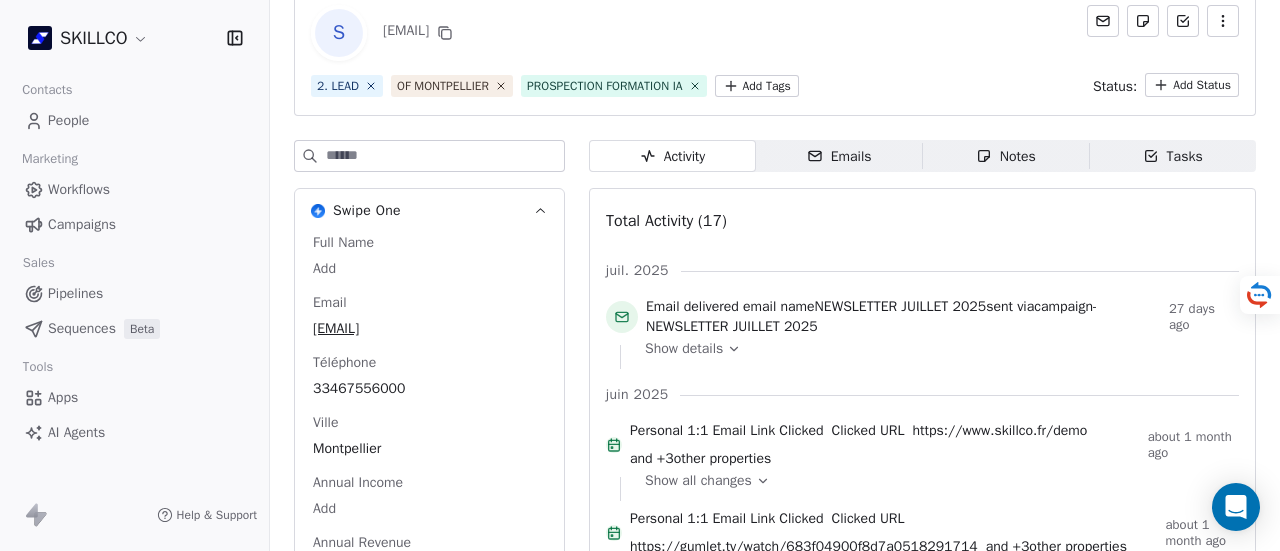 click on "SKILLCO Contacts People Marketing Workflows Campaigns Sales Pipelines Sequences Beta Tools Apps AI Agents Help & Support Back S [EMAIL] 2. LEAD OF [CITY] PROSPECTION FORMATION IA Add Tags Status: Add Status Swipe One Full Name Add Email [EMAIL] Téléphone [PHONE] Ville [CITY] Annual Income Add Annual Revenue Add See 46 More Calendly Activity Activity Emails Emails Notes Notes Tasks Tasks Total Activity (17) juil. 2025 Email delivered email name NEWSLETTER JUILLET 2025 sent via campaign - NEWSLETTER JUILLET 2025 27 days ago Show details juin 2025 Personal 1:1 Email Link Clicked Clicked URL https://www.skillco.fr/demo and + 3 other properties about 1 month ago Show all changes Personal 1:1 Email Link Clicked Clicked URL https://gumlet.tv/watch/683f04900f8d7a0518291714 and + 3 other properties about 1 month ago Show all changes Personal 1:1 Email Link Clicked Clicked URL and + 3 other properties on" at bounding box center (640, 275) 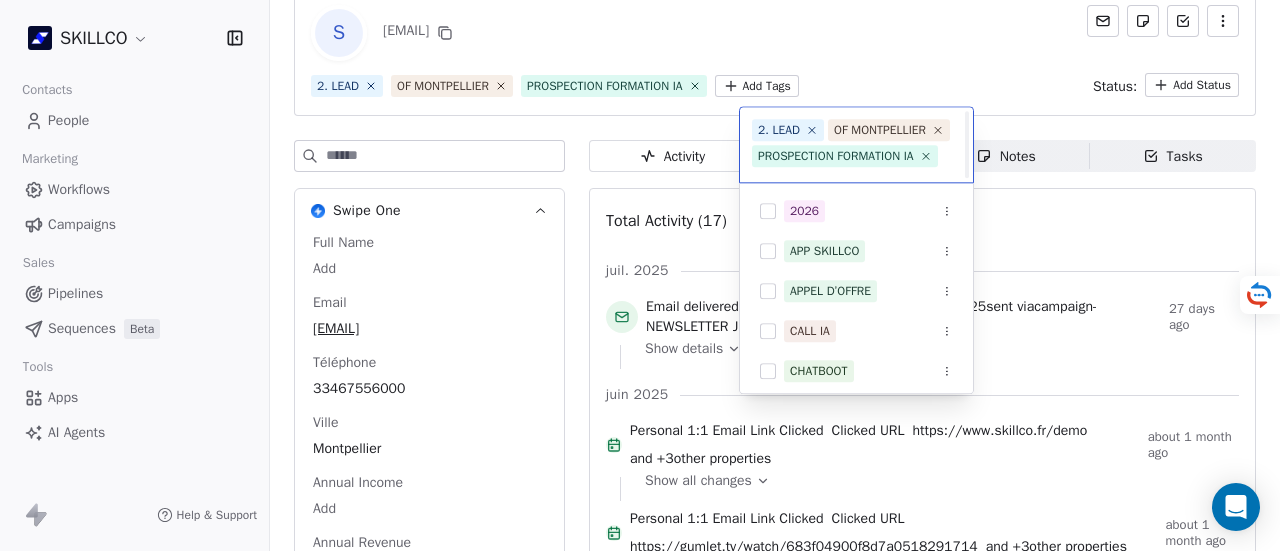 scroll, scrollTop: 22, scrollLeft: 0, axis: vertical 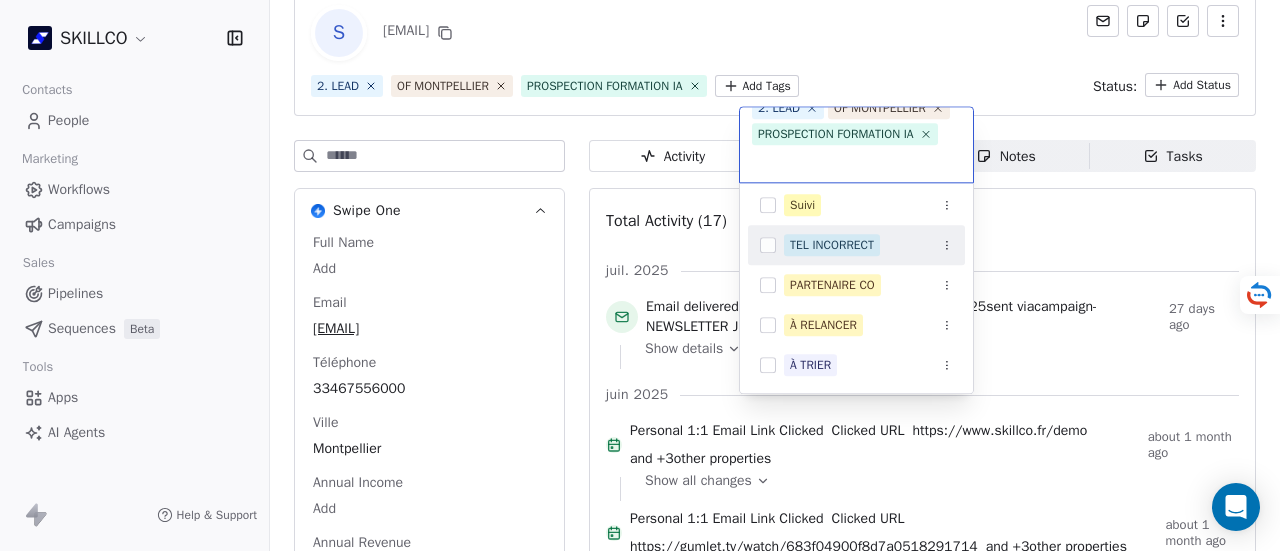 click at bounding box center (768, 245) 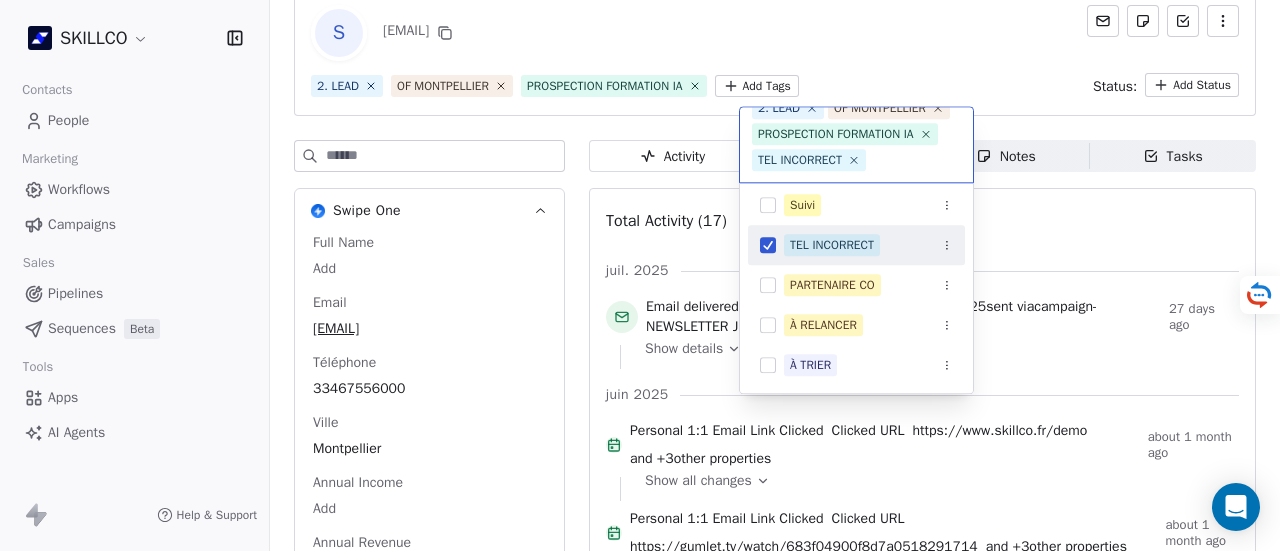 click on "TEL INCORRECT" at bounding box center [832, 245] 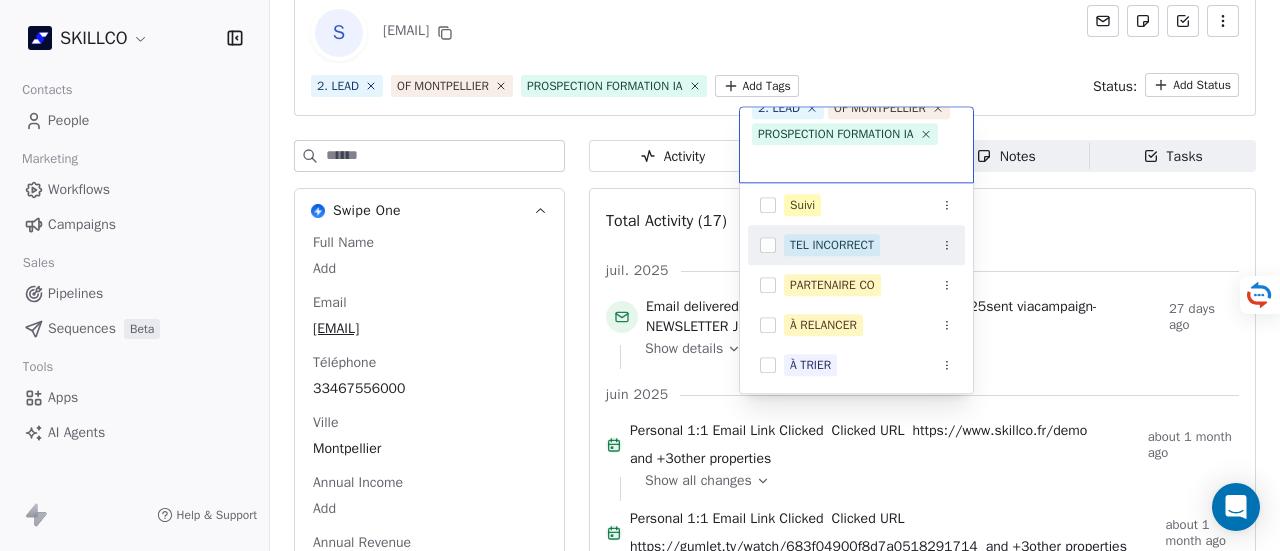 click on "TEL INCORRECT" at bounding box center [832, 245] 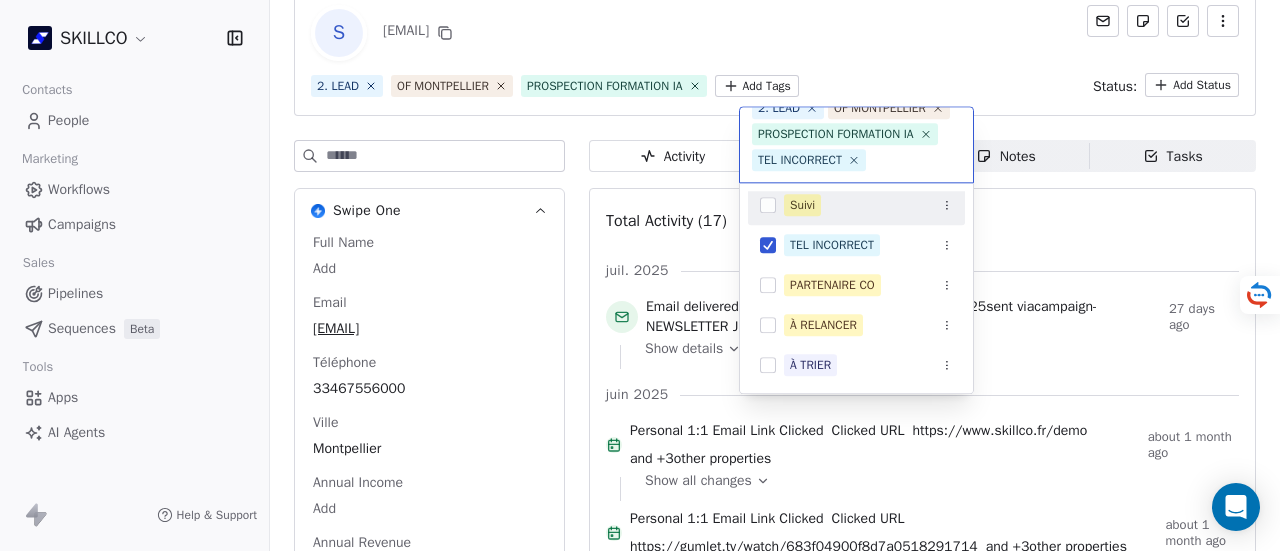 click on "SKILLCO Contacts People Marketing Workflows Campaigns Sales Pipelines Sequences Beta Tools Apps AI Agents Help & Support Back S [EMAIL] 2. LEAD OF [CITY] PROSPECTION FORMATION IA Add Tags Status: Add Status Swipe One Full Name Add Email [EMAIL] Téléphone [PHONE] Ville [CITY] Annual Income Add Annual Revenue Add See 46 More Calendly Activity Activity Emails Emails Notes Notes Tasks Tasks Total Activity (17) juil. 2025 Email delivered email name NEWSLETTER JUILLET 2025 sent via campaign - NEWSLETTER JUILLET 2025 27 days ago Show details juin 2025 Personal 1:1 Email Link Clicked Clicked URL https://www.skillco.fr/demo and + 3 other properties about 1 month ago Show all changes Personal 1:1 Email Link Clicked Clicked URL https://gumlet.tv/watch/683f04900f8d7a0518291714 and + 3 other properties about 1 month ago Show all changes Personal 1:1 Email Link Clicked Clicked URL and + 3 other properties on" at bounding box center (640, 275) 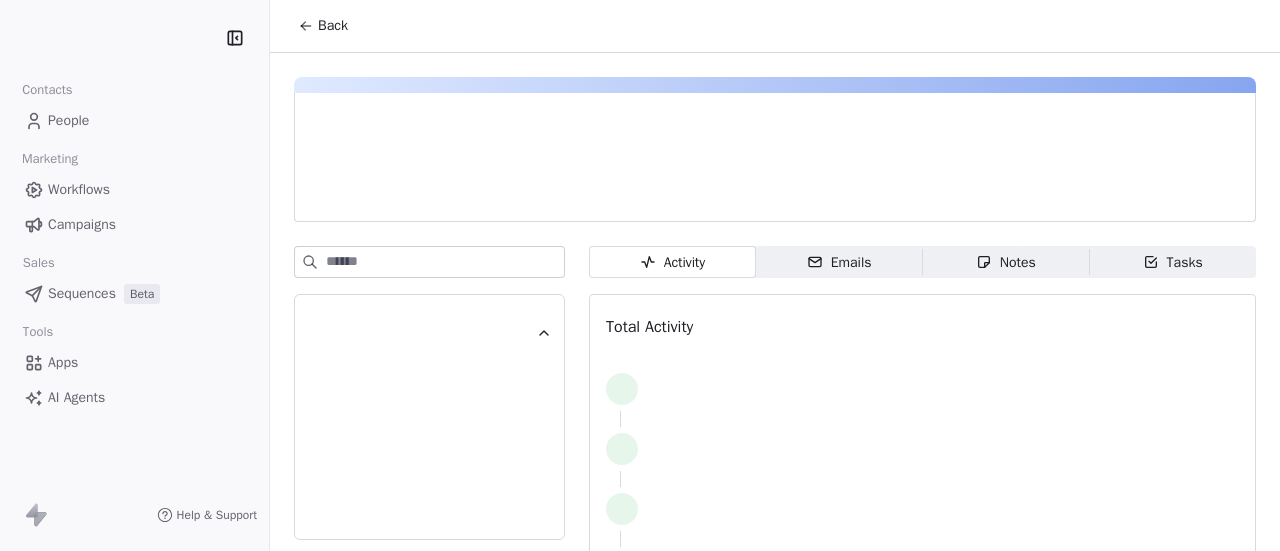 scroll, scrollTop: 0, scrollLeft: 0, axis: both 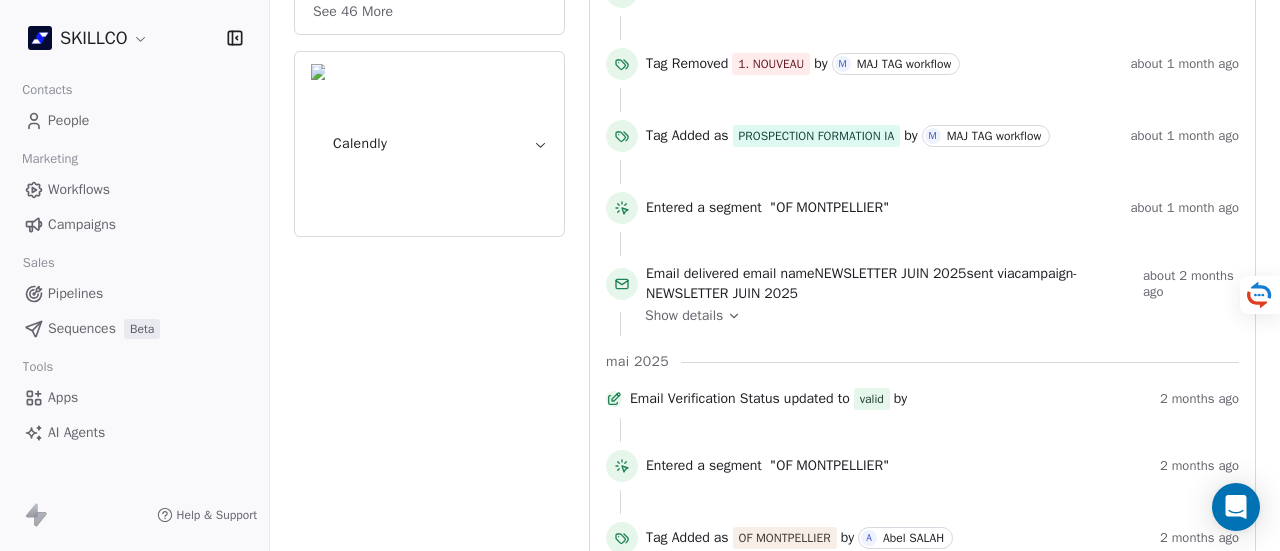 click on "See   46   More" at bounding box center (353, 12) 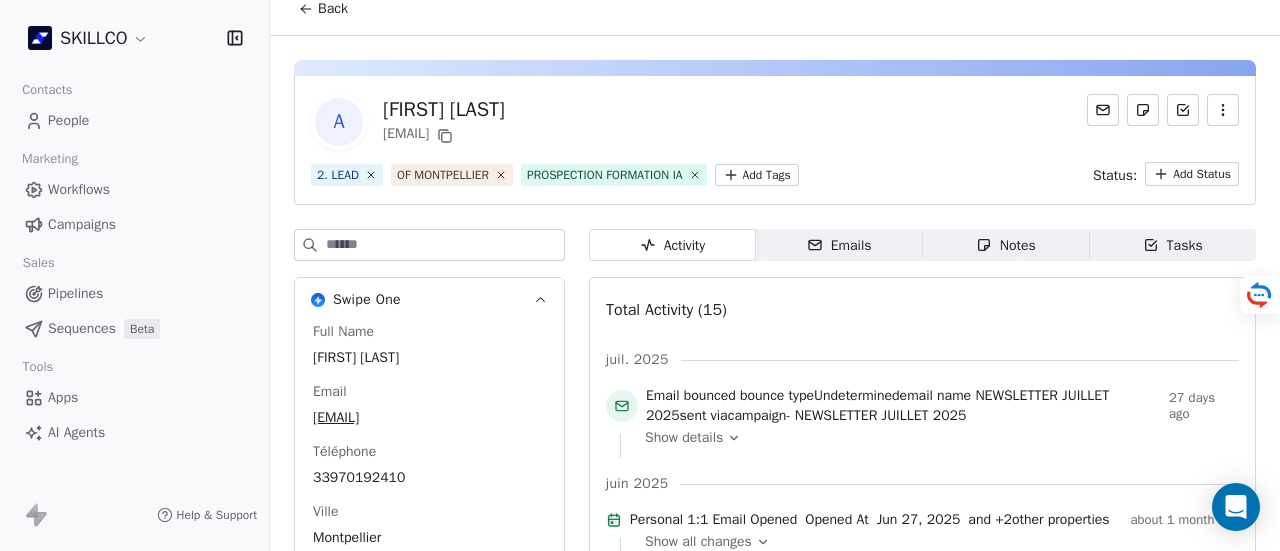 scroll, scrollTop: 12, scrollLeft: 0, axis: vertical 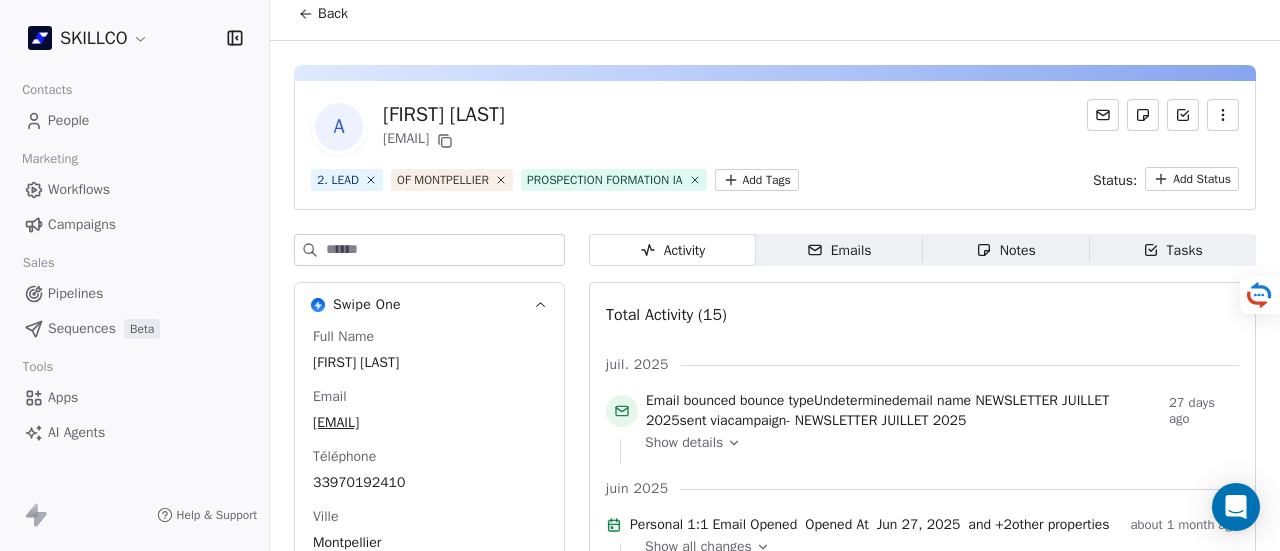 click on "SKILLCO Contacts People Marketing Workflows Campaigns Sales Pipelines Sequences Beta Tools Apps AI Agents Help & Support Back A Amparo Acosta aacosta@infa-formation.com 2. LEAD OF MONTPELLIER PROSPECTION FORMATION IA  Add Tags Status:   Add Status Swipe One Full Name Amparo Acosta Email aacosta@infa-formation.com Téléphone 33970192410 Ville Montpellier Annual Income Add Annual Revenue Add Average Order Value Add Besoin Add Birthday Add Browser Add Contact Source Add Pays Add Created Date May 28, 2025 03:36 PM Customer Lifetime Value Add Department Add Derniere page consulte Add Device Add Email Verification Status Valid Entreprise Foundation Infa Montpellier Facebook https://www.facebook.com/FondationINFA/ First Purchase Date Add Prénom Amparo Gender Add Poste Add Language Add Last Abandoned Date Add Last Purchase Date Add Last Activity Date Jul 03, 2025 06:11 PM Nom Acosta LinkedIn http://www.linkedin.com/company/688146 Marketing Contact Status Add Email Marketing Consent Subscribed MRR Add Add Notes" at bounding box center [640, 275] 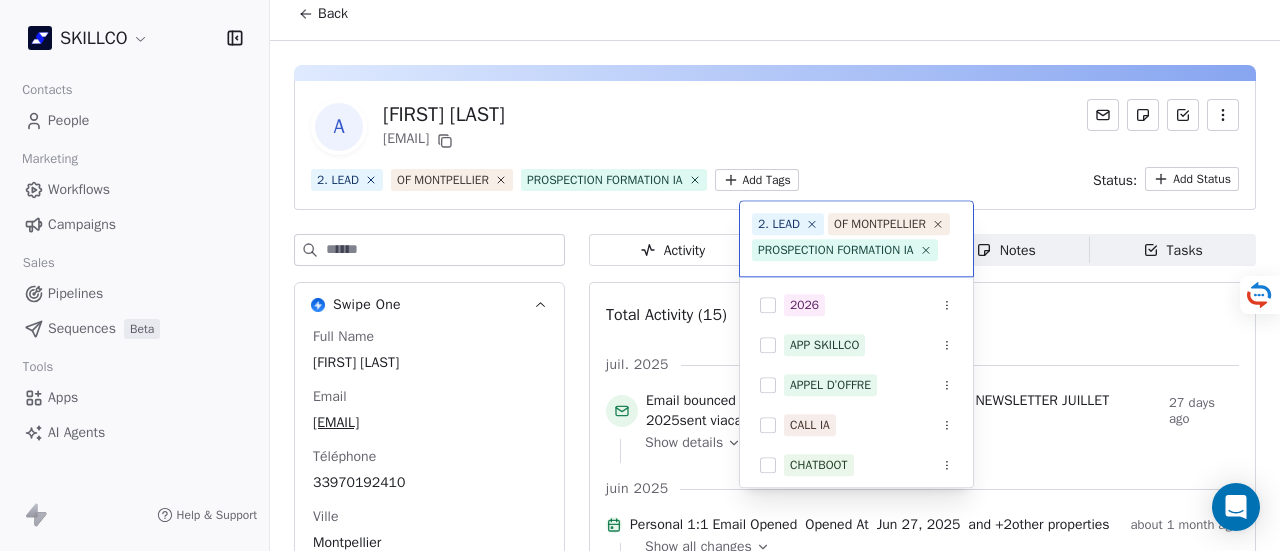 scroll, scrollTop: 22, scrollLeft: 0, axis: vertical 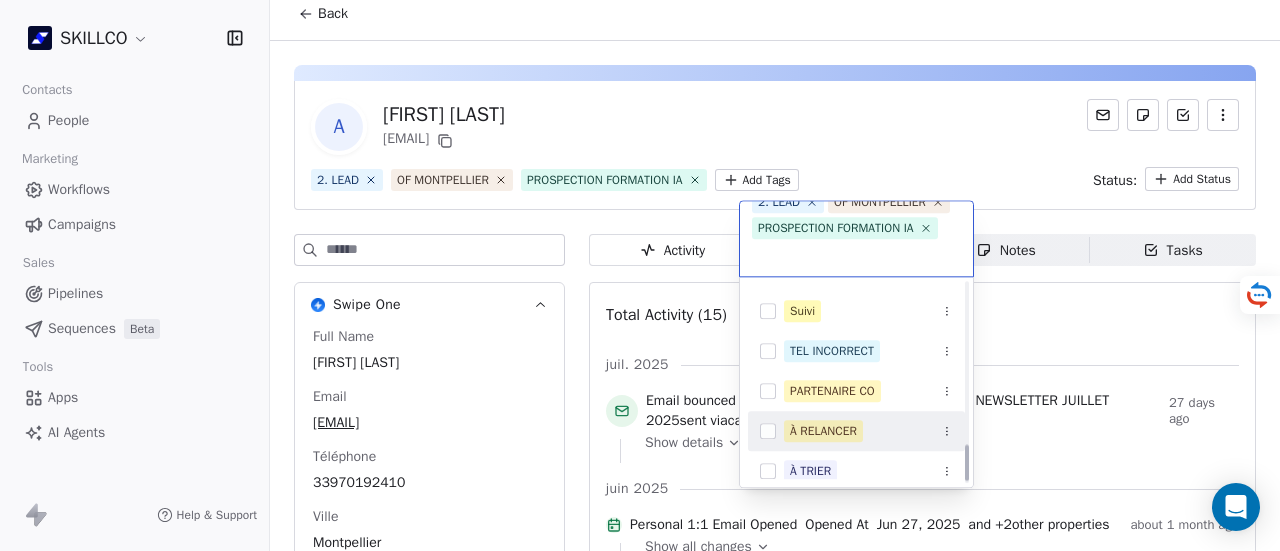click on "À RELANCER" at bounding box center [823, 431] 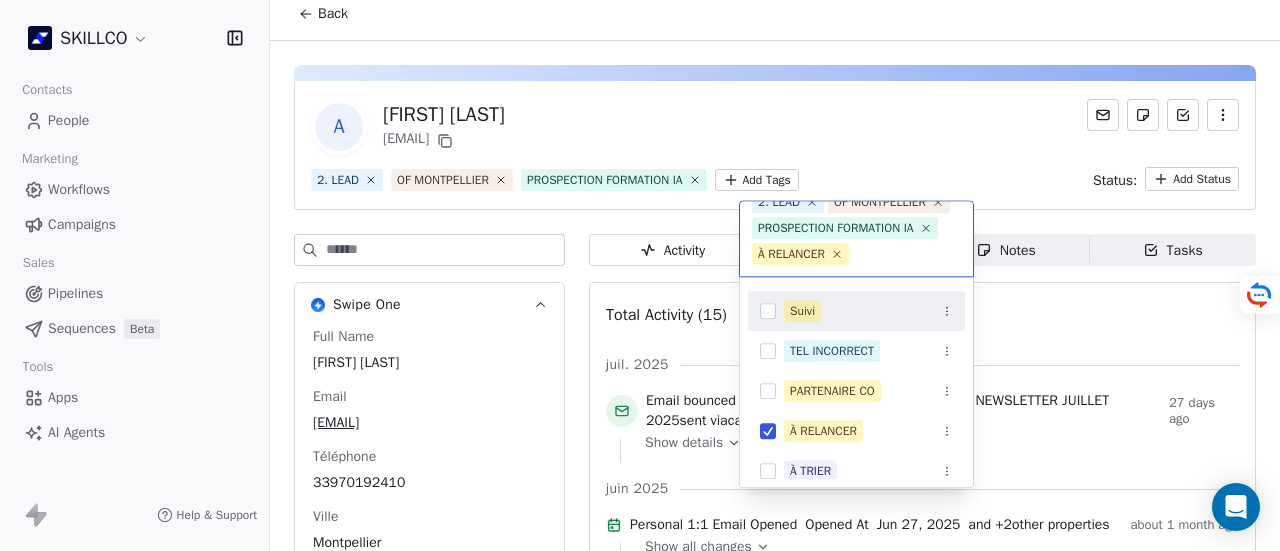 click on "SKILLCO Contacts People Marketing Workflows Campaigns Sales Pipelines Sequences Beta Tools Apps AI Agents Help & Support Back A Amparo Acosta aacosta@infa-formation.com 2. LEAD OF MONTPELLIER PROSPECTION FORMATION IA  Add Tags Status:   Add Status Swipe One Full Name Amparo Acosta Email aacosta@infa-formation.com Téléphone 33970192410 Ville Montpellier Annual Income Add Annual Revenue Add Average Order Value Add Besoin Add Birthday Add Browser Add Contact Source Add Pays Add Created Date May 28, 2025 03:36 PM Customer Lifetime Value Add Department Add Derniere page consulte Add Device Add Email Verification Status Valid Entreprise Foundation Infa Montpellier Facebook https://www.facebook.com/FondationINFA/ First Purchase Date Add Prénom Amparo Gender Add Poste Add Language Add Last Abandoned Date Add Last Purchase Date Add Last Activity Date Jul 03, 2025 06:11 PM Nom Acosta LinkedIn http://www.linkedin.com/company/688146 Marketing Contact Status Add Email Marketing Consent Subscribed MRR Add Add Notes" at bounding box center [640, 275] 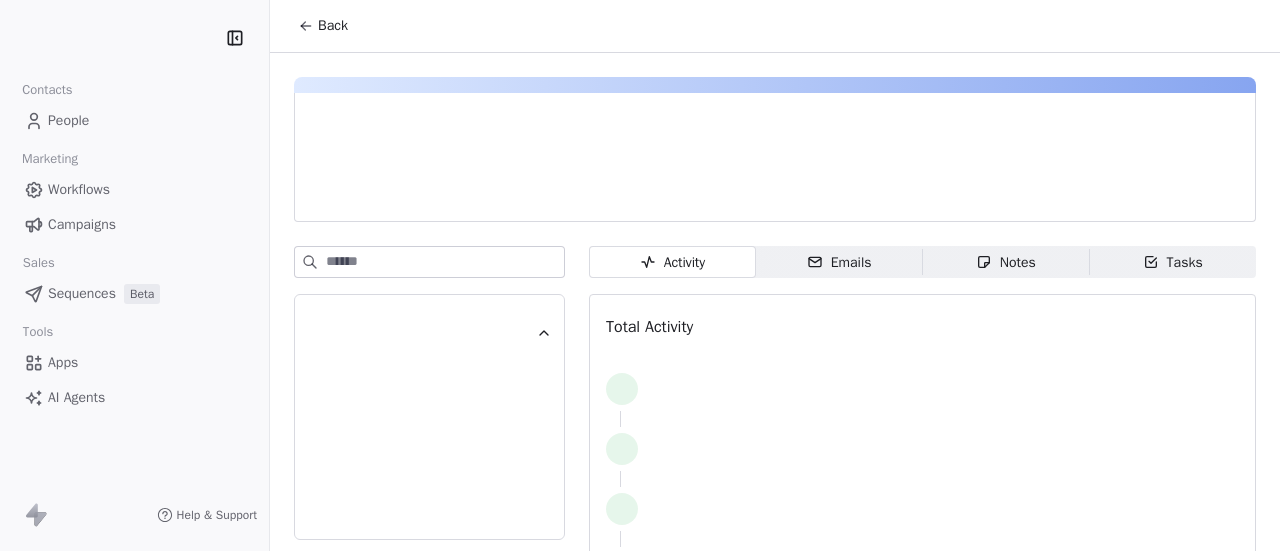 scroll, scrollTop: 0, scrollLeft: 0, axis: both 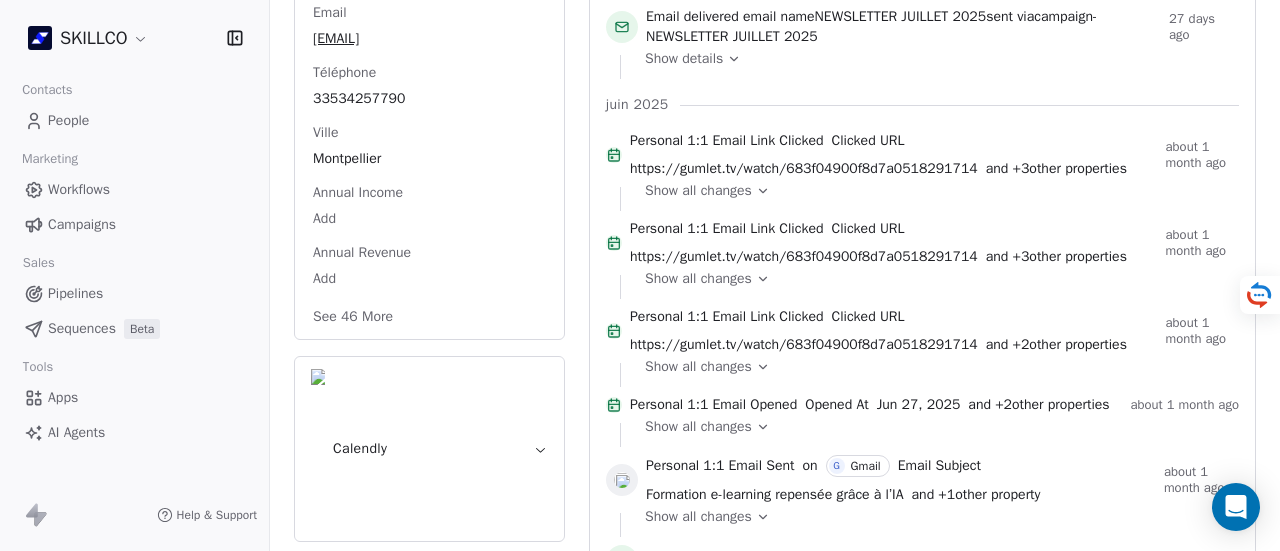 click on "See   46   More" at bounding box center [353, 317] 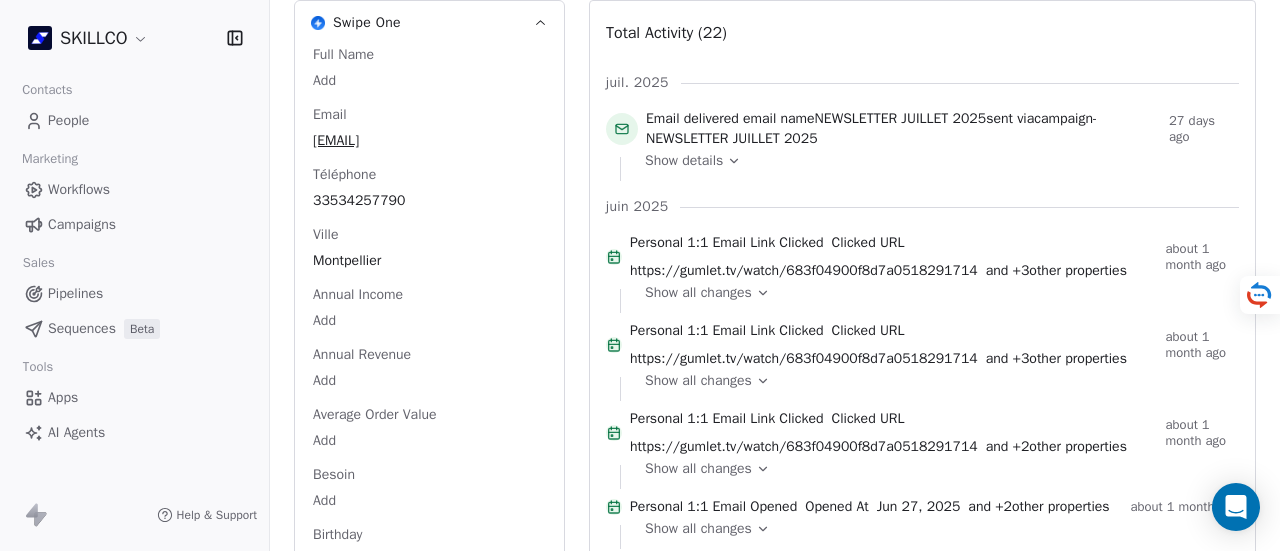 scroll, scrollTop: 291, scrollLeft: 0, axis: vertical 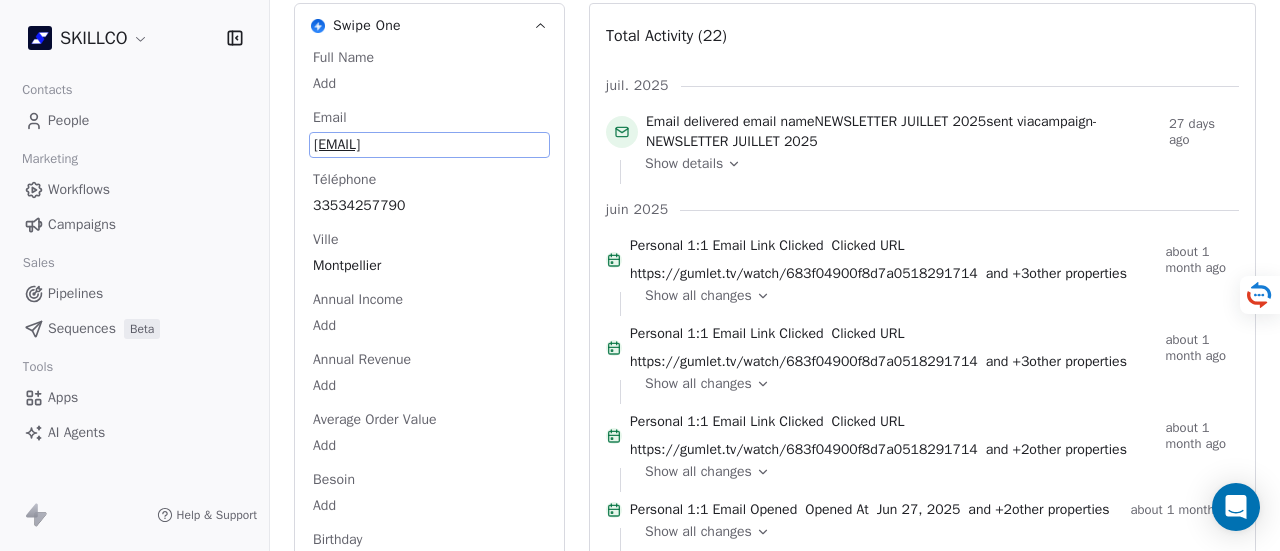 click on "Swipe One Full Name Add Email anne-marie.garbal@comite-epgv.fr Téléphone 33534257790 Ville Montpellier Annual Income Add Annual Revenue Add Average Order Value Add Besoin Add Birthday Add Browser Add Contact Source Add Pays Add Created Date May 28, 2025 03:36 PM Customer Lifetime Value Add Department Add Derniere page consulte Add Device Add Email Verification Status Valid Entreprise Coreg Epgv Occitanie - Antenne Montpellier Facebook https://www.facebook.com/coregepgvoccitanie First Purchase Date Add Prénom Add Gender Add Poste Add Language Add Last Abandoned Date Add Last Purchase Date Add Last Activity Date Jun 28, 2025 11:44 AM Nom Add LinkedIn Add Marketing Contact Status Add Email Marketing Consent Subscribed MRR Add Next Billing Date Add Notes Add Scoring 0/10 Add Occupation Add Orders Count Add Source Lead Add Status Personnalisés Add Subscription Activated Date Add Subscription Cancelled Date Add Subscription Created Date Add Team Size Add Besoin client Add Timezone Add Total Spent Add Add Add" at bounding box center [429, 1597] 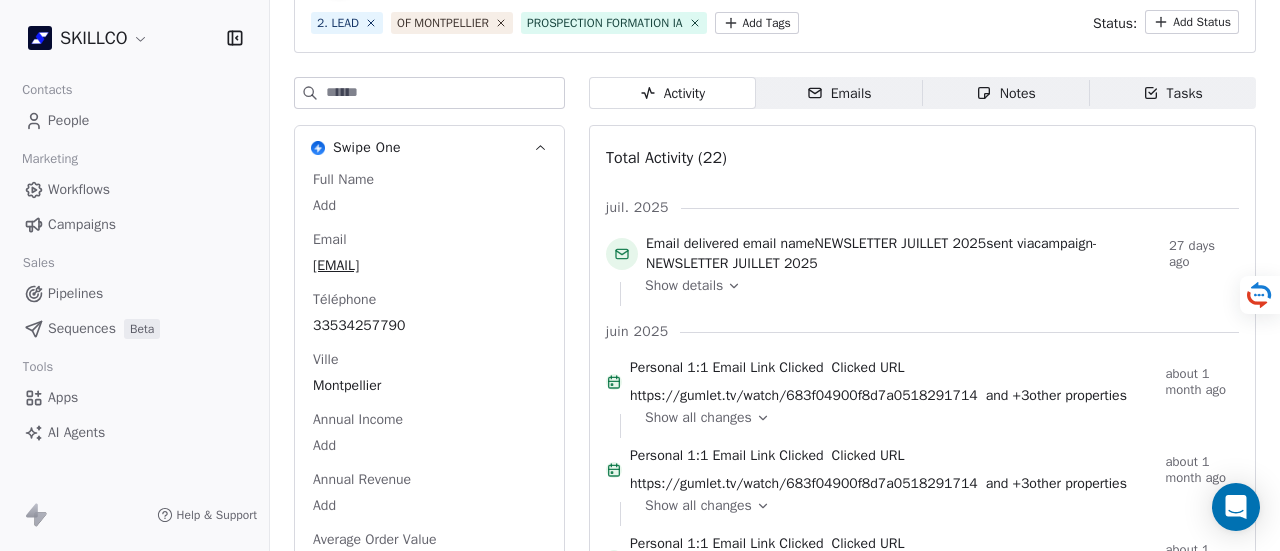 click on "Swipe One" at bounding box center (429, 148) 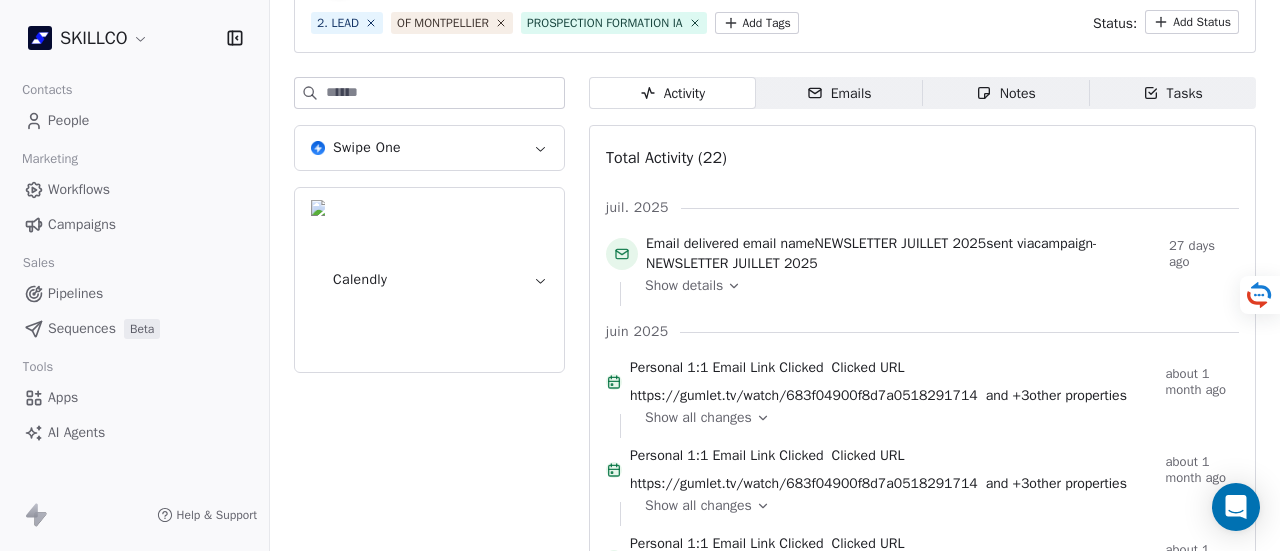 click on "Swipe One" at bounding box center (429, 148) 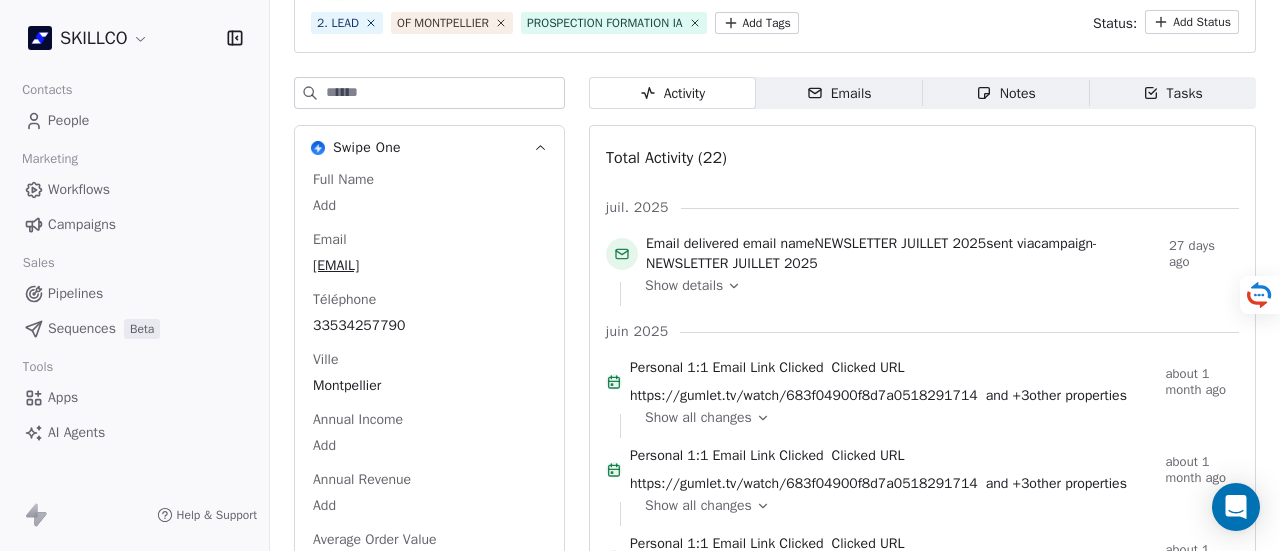 scroll, scrollTop: 294, scrollLeft: 0, axis: vertical 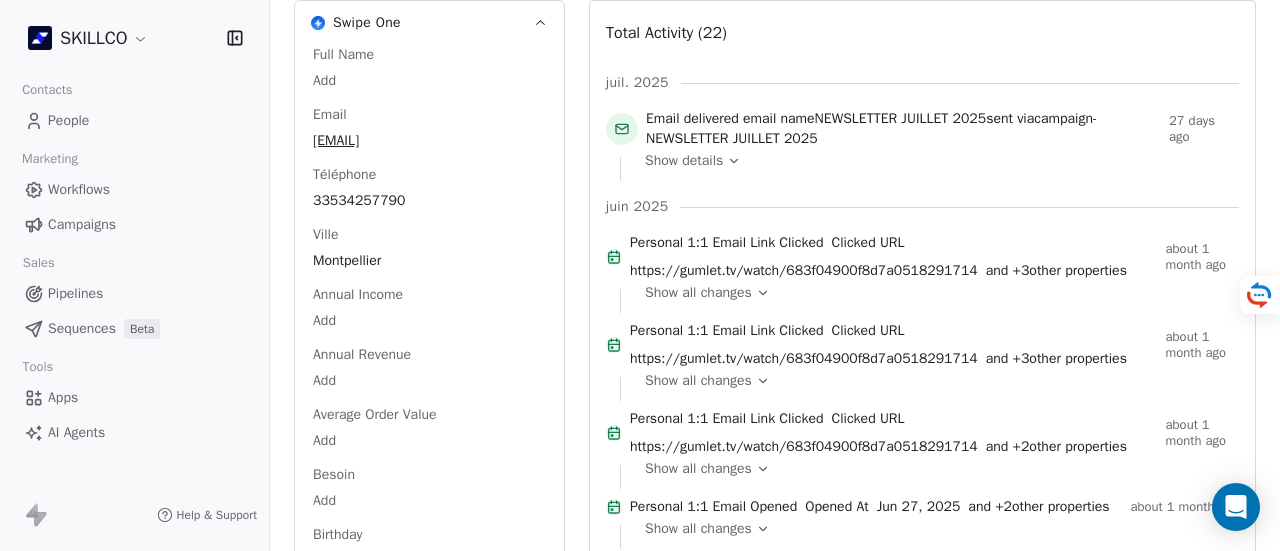 click on "Full Name Add Email anne-marie.garbal@comite-epgv.fr Téléphone 33534257790 Ville Montpellier Annual Income Add Annual Revenue Add Average Order Value Add Besoin Add Birthday Add Browser Add Contact Source Add Pays Add Created Date May 28, 2025 03:36 PM Customer Lifetime Value Add Department Add Derniere page consulte Add Device Add Email Verification Status Valid Entreprise Coreg Epgv Occitanie - Antenne Montpellier Facebook https://www.facebook.com/coregepgvoccitanie First Purchase Date Add Prénom Add Gender Add Poste Add Language Add Last Abandoned Date Add Last Purchase Date Add Last Activity Date Jun 28, 2025 11:44 AM Nom Add LinkedIn Add Marketing Contact Status Add Email Marketing Consent Subscribed MRR Add Next Billing Date Add Notes Add Scoring 0/10 Add Occupation Add Orders Count Add Source Lead Add Status Personnalisés Add Subscription Activated Date Add Subscription Cancelled Date Add Subscription Created Date Add Team Size Add Besoin client Add Timezone Add Total Spent Add Trial End Date Add" at bounding box center [429, 1611] 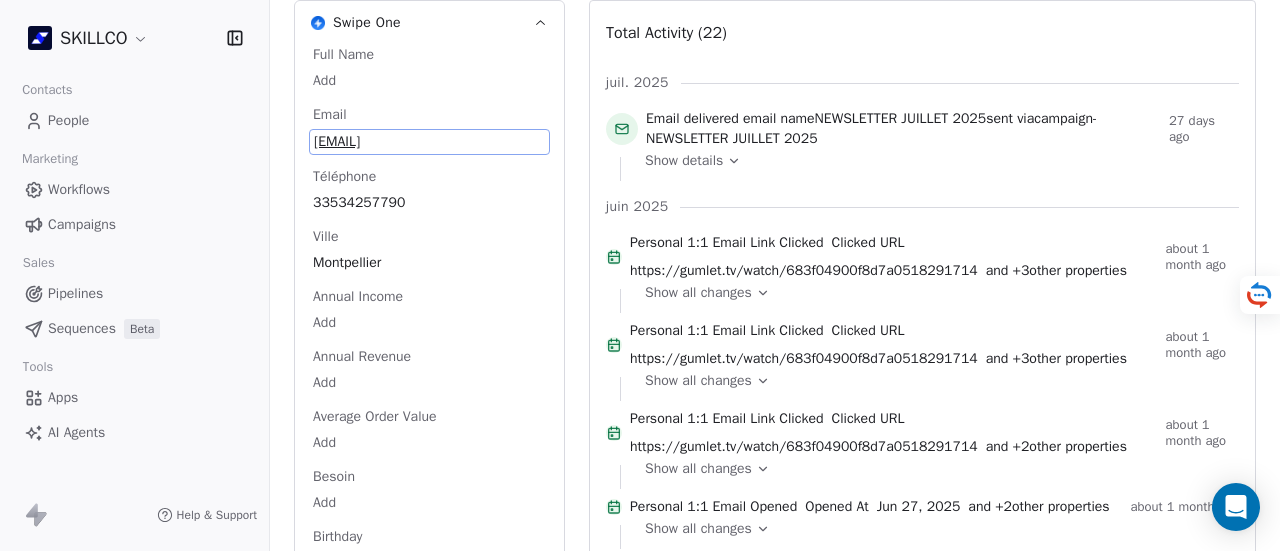 click on "Swipe One Full Name Add Email anne-marie.garbal@comite-epgv.fr Téléphone 33534257790 Ville Montpellier Annual Income Add Annual Revenue Add Average Order Value Add Besoin Add Birthday Add Browser Add Contact Source Add Pays Add Created Date May 28, 2025 03:36 PM Customer Lifetime Value Add Department Add Derniere page consulte Add Device Add Email Verification Status Valid Entreprise Coreg Epgv Occitanie - Antenne Montpellier Facebook https://www.facebook.com/coregepgvoccitanie First Purchase Date Add Prénom Add Gender Add Poste Add Language Add Last Abandoned Date Add Last Purchase Date Add Last Activity Date Jun 28, 2025 11:44 AM Nom Add LinkedIn Add Marketing Contact Status Add Email Marketing Consent Subscribed MRR Add Next Billing Date Add Notes Add Scoring 0/10 Add Occupation Add Orders Count Add Source Lead Add Status Personnalisés Add Subscription Activated Date Add Subscription Cancelled Date Add Subscription Created Date Add Team Size Add Besoin client Add Timezone Add Total Spent Add Add Add" at bounding box center [429, 1594] 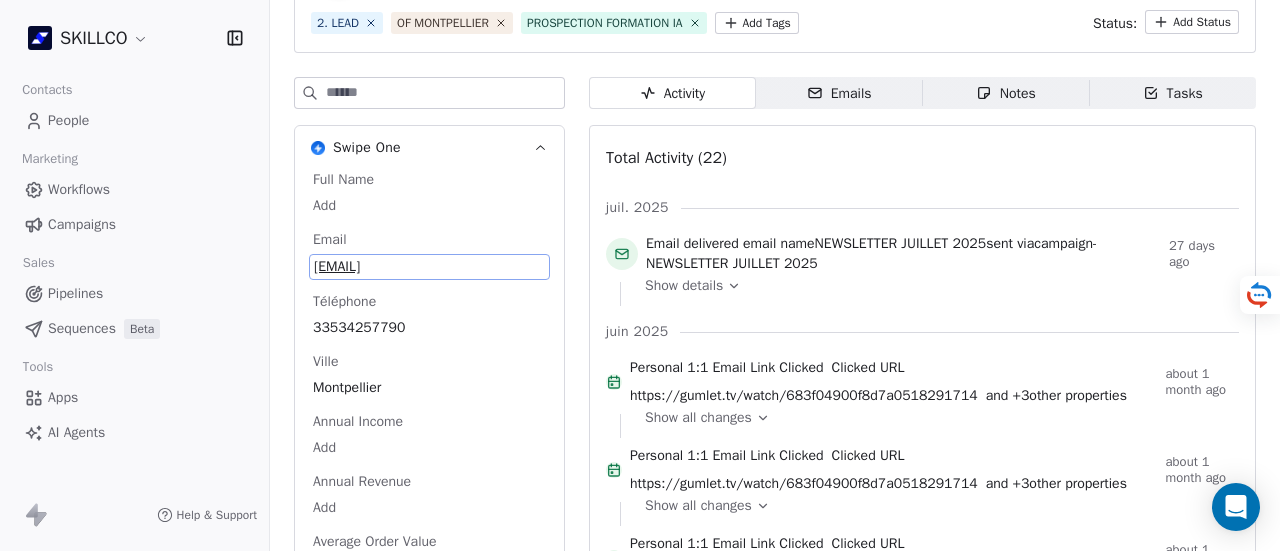 click on "Swipe One" at bounding box center [429, 148] 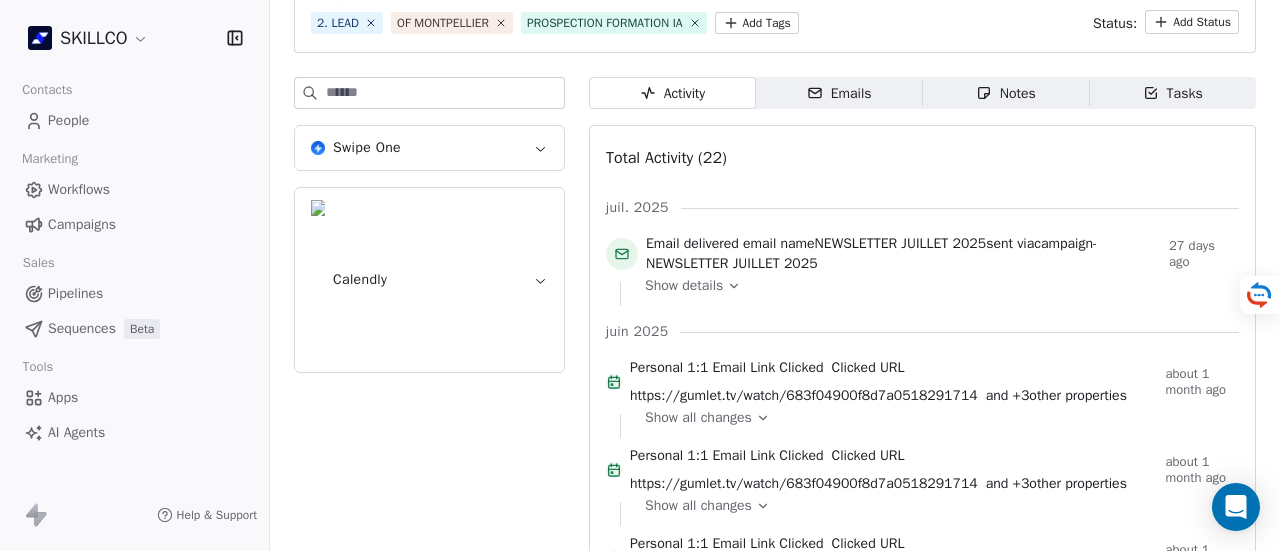 click on "Swipe One" at bounding box center (429, 148) 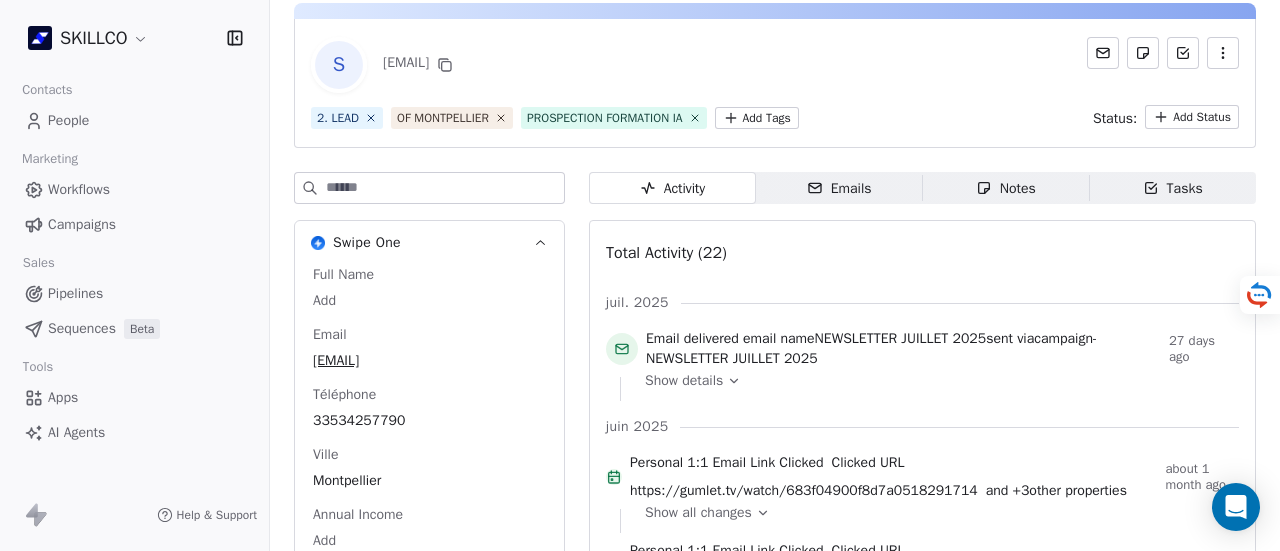 scroll, scrollTop: 73, scrollLeft: 0, axis: vertical 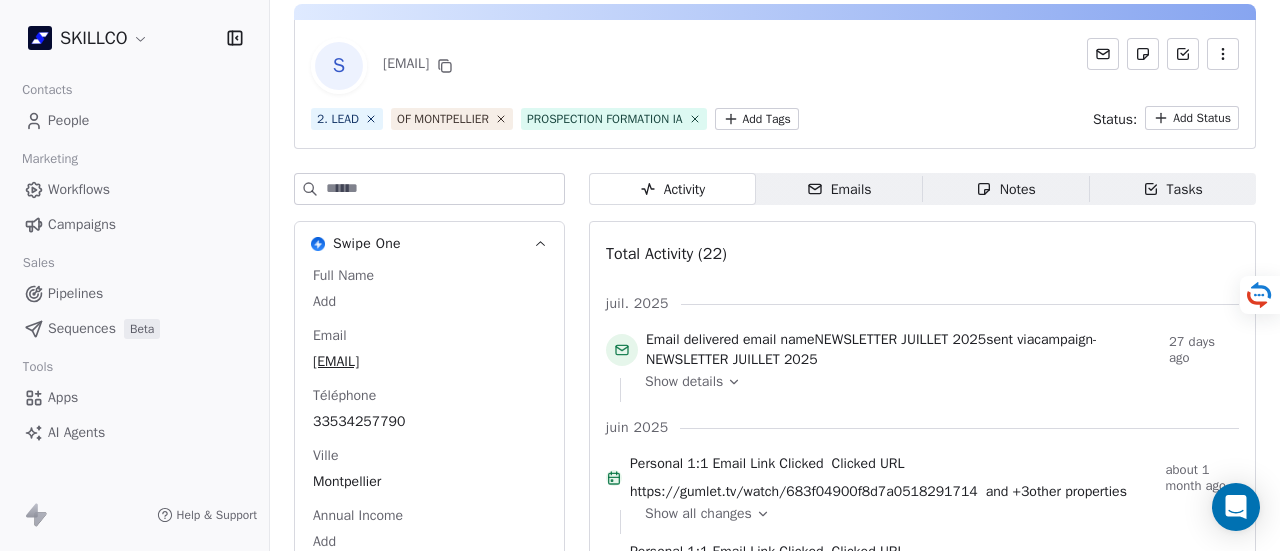 click 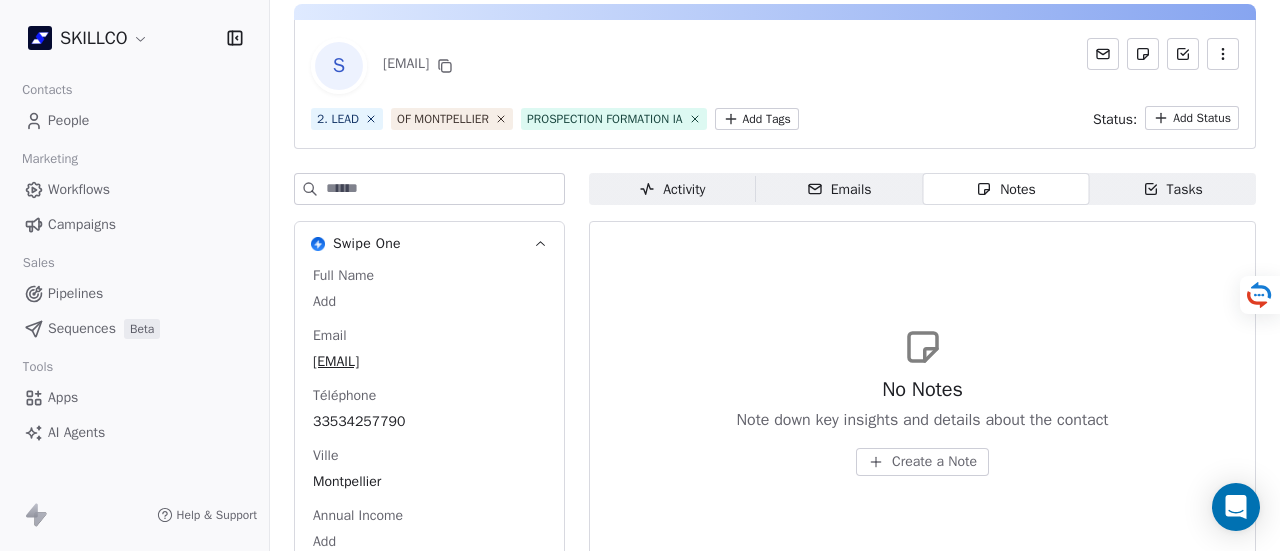 click on "Create a Note" at bounding box center (922, 462) 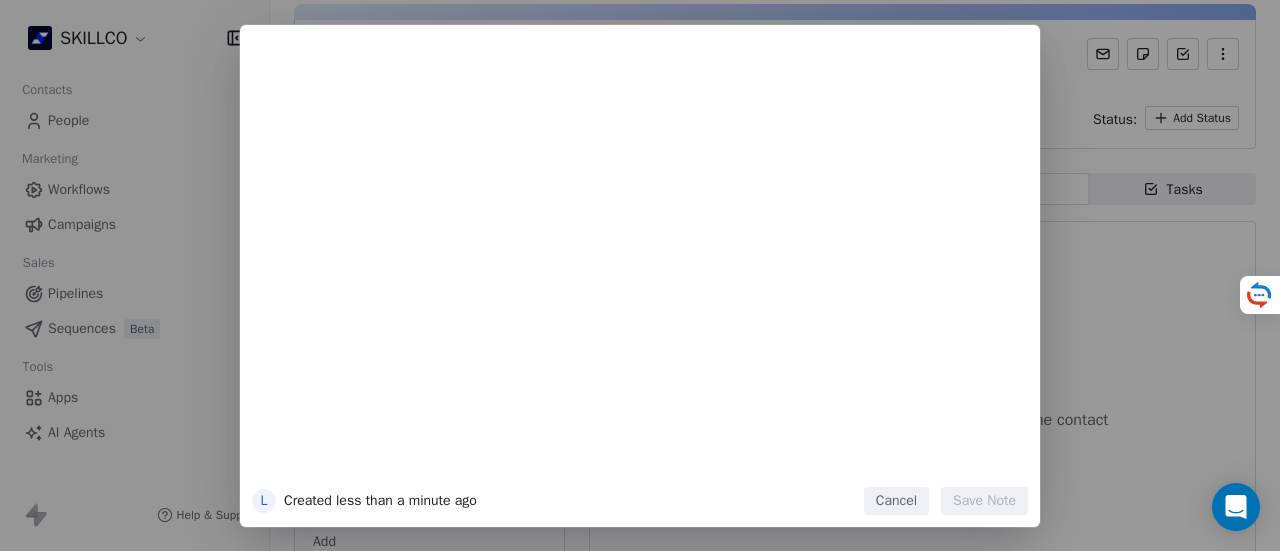 type 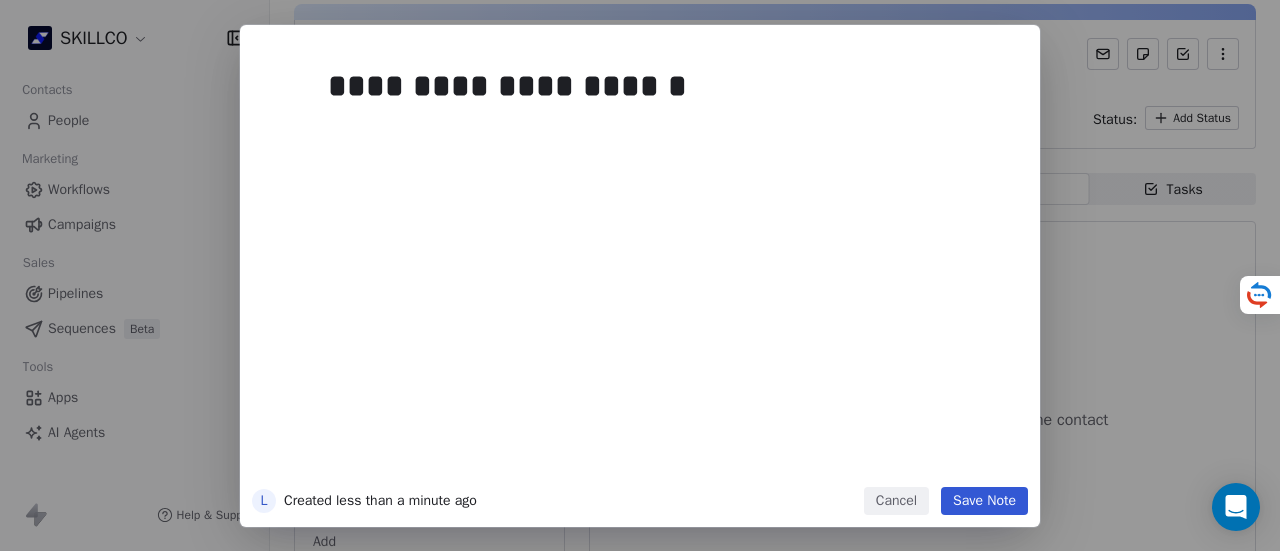 click on "Save Note" at bounding box center [984, 501] 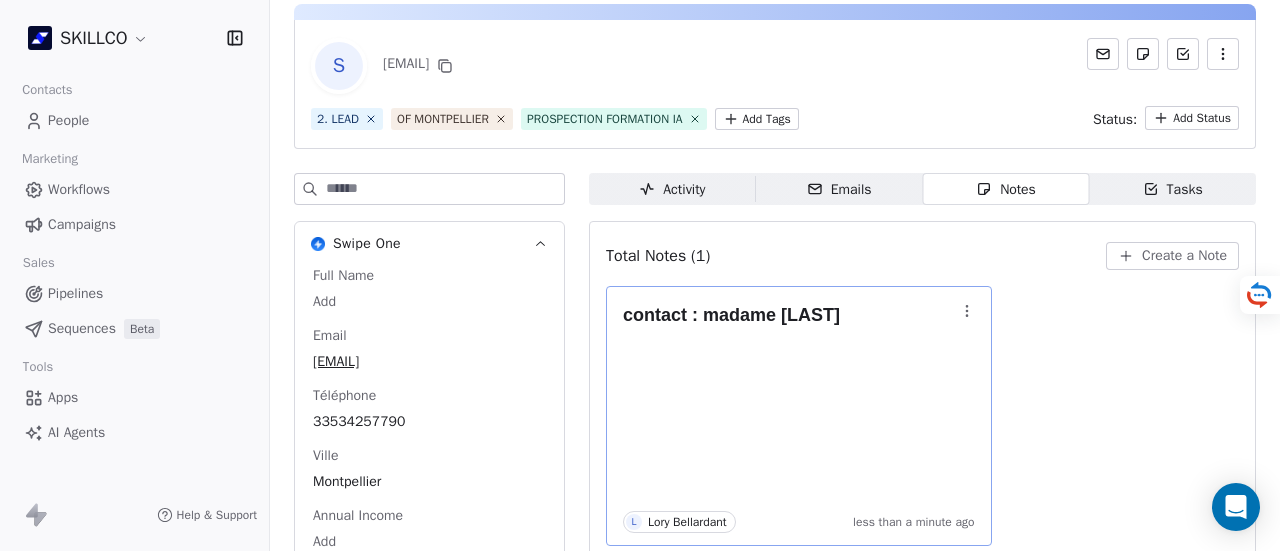 click on "contact : madame Paul L Lory Bellardant less than a minute ago" at bounding box center (799, 416) 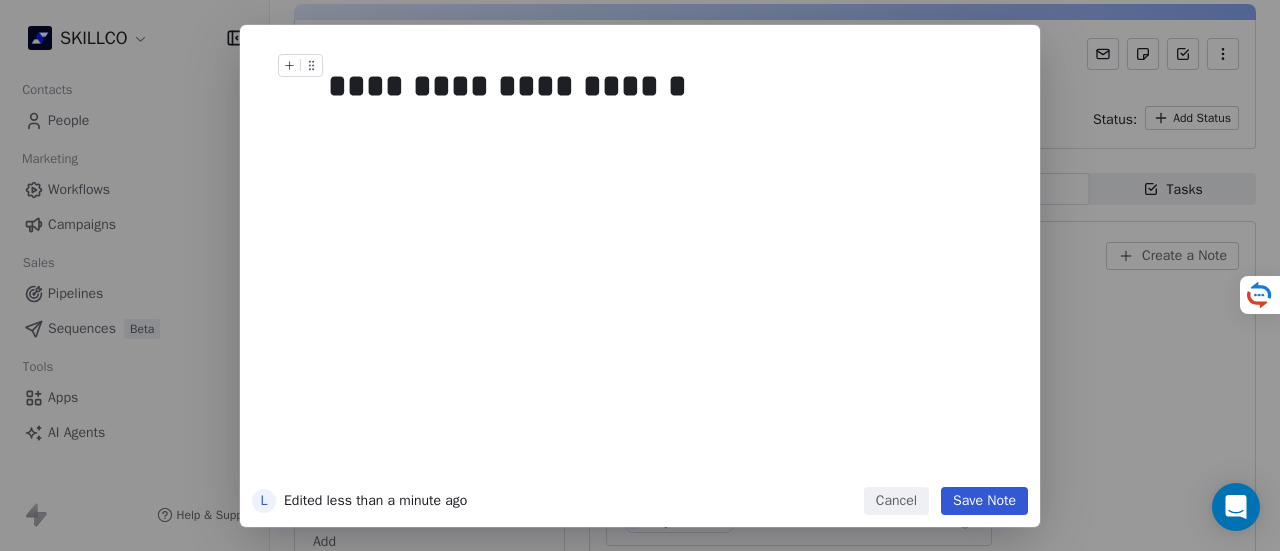 click on "**********" at bounding box center (662, 86) 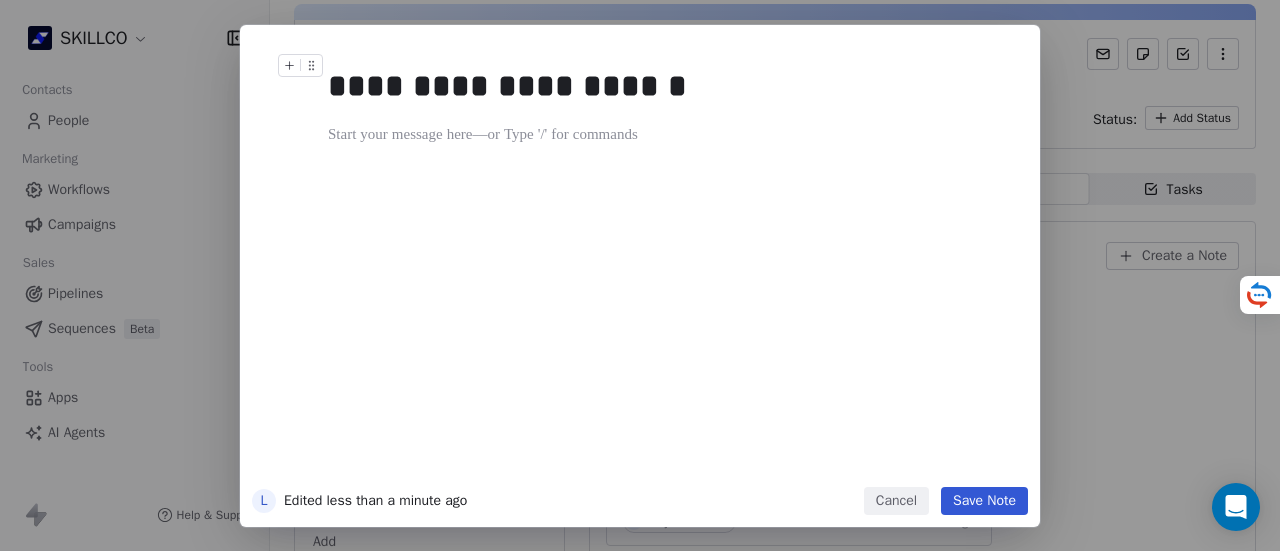 type 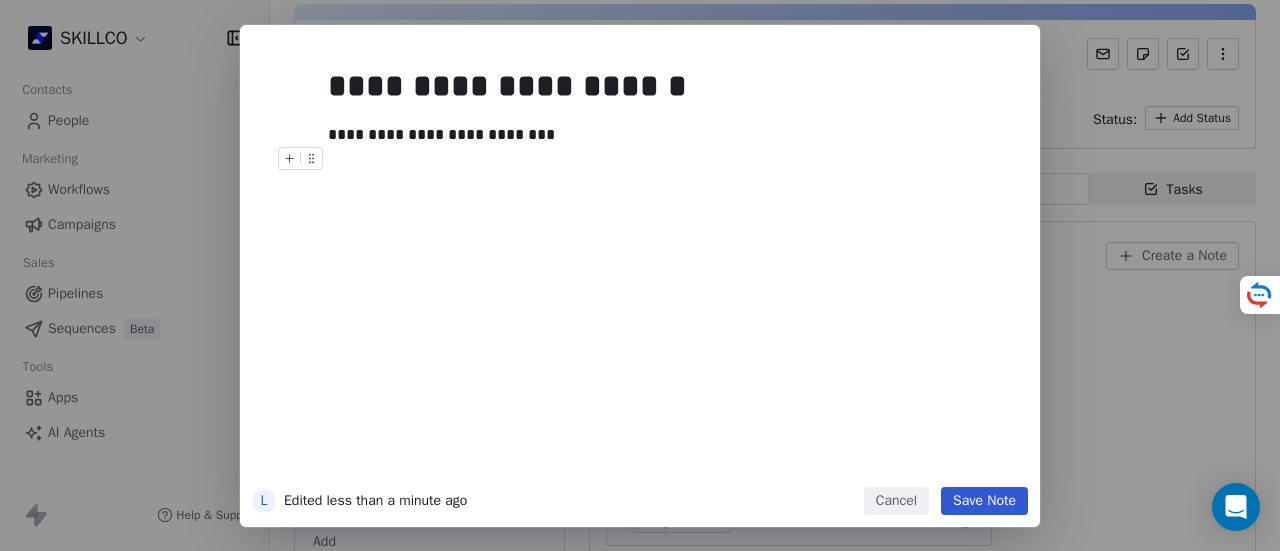 click on "Save Note" at bounding box center [984, 501] 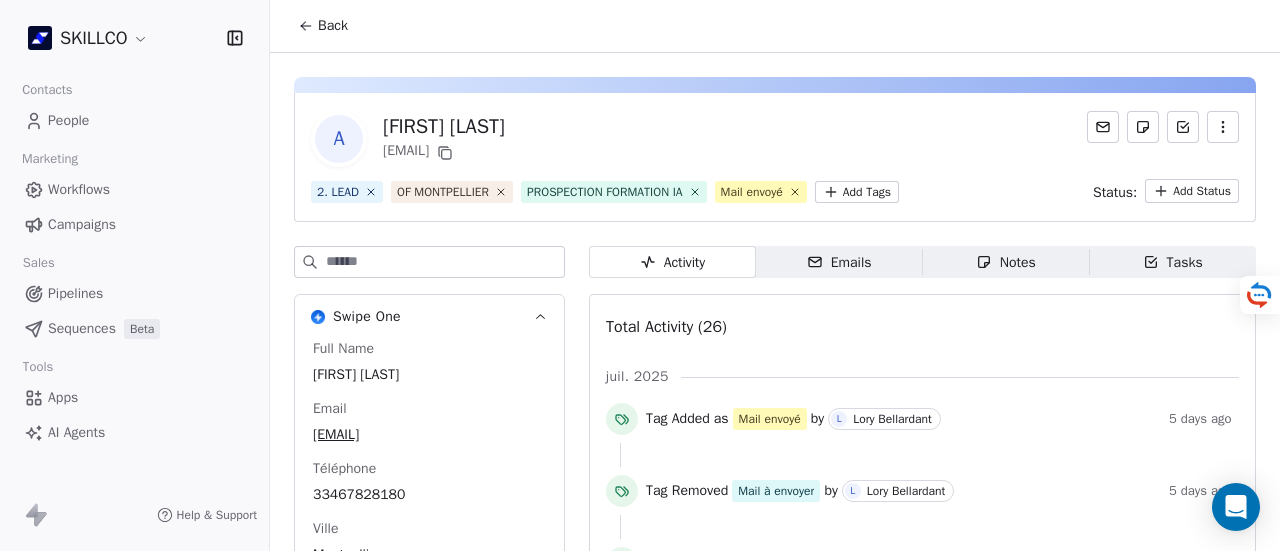 scroll, scrollTop: 0, scrollLeft: 0, axis: both 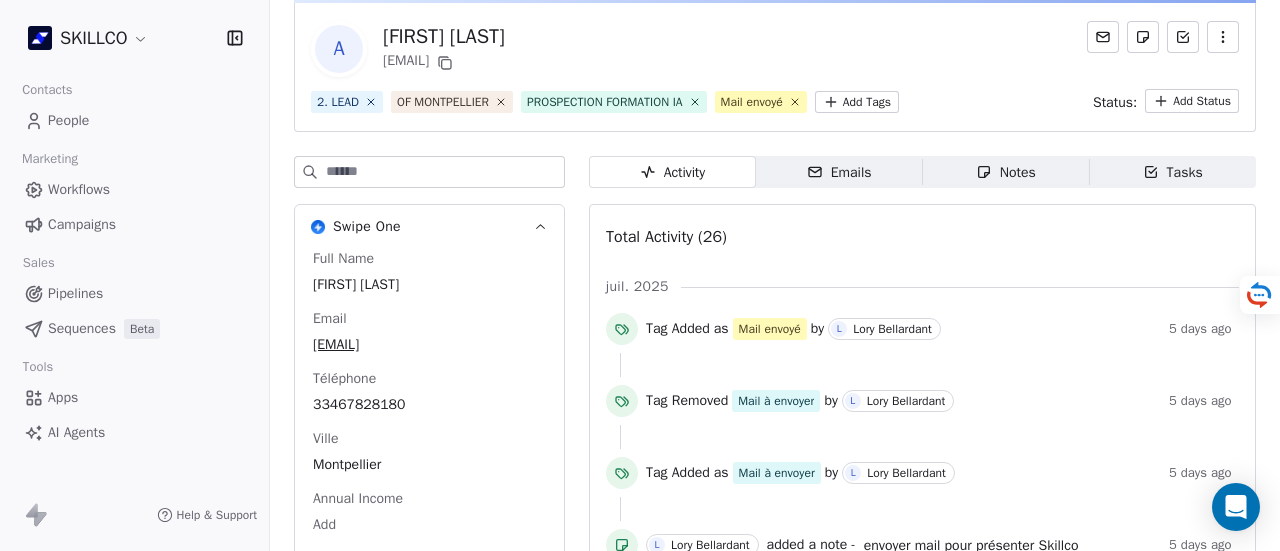 drag, startPoint x: 387, startPoint y: 38, endPoint x: 634, endPoint y: 39, distance: 247.00203 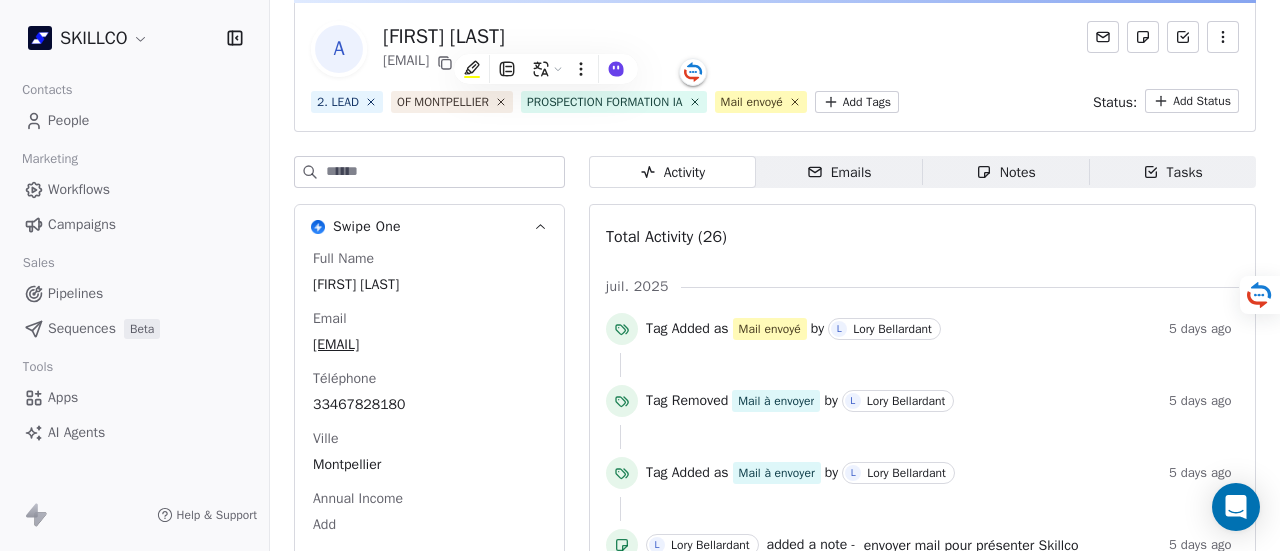 copy on "[FIRST] [LAST]" 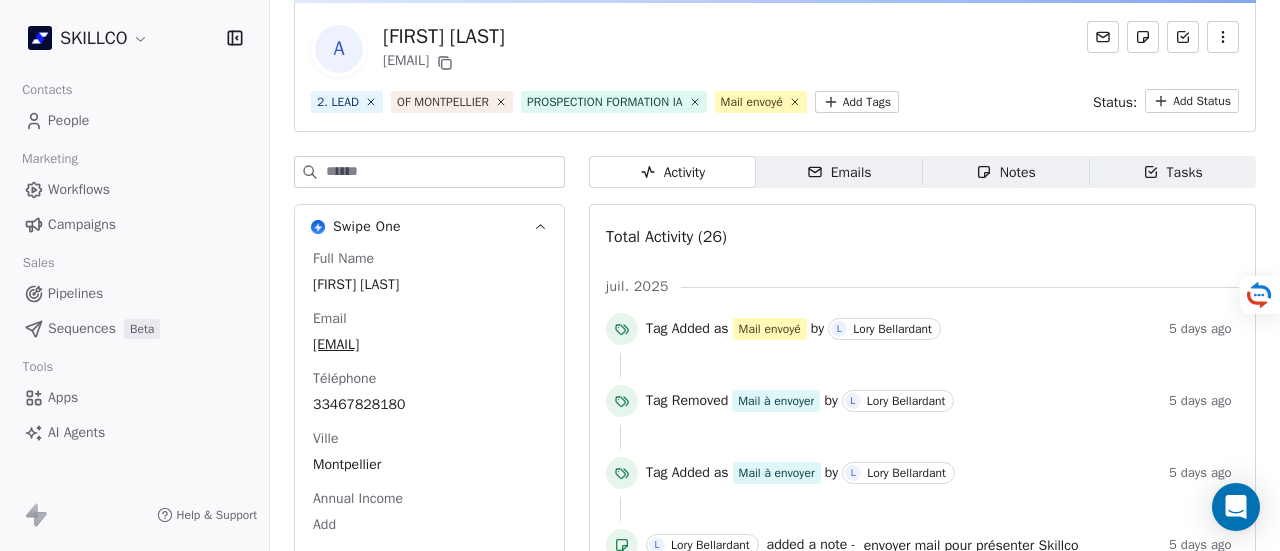 click on "A [FIRST] [LAST] [EMAIL] 2. LEAD OF MONTPELLIER PROSPECTION FORMATION IA Mail envoyé Add Tags Status: Add Status" at bounding box center (775, 67) 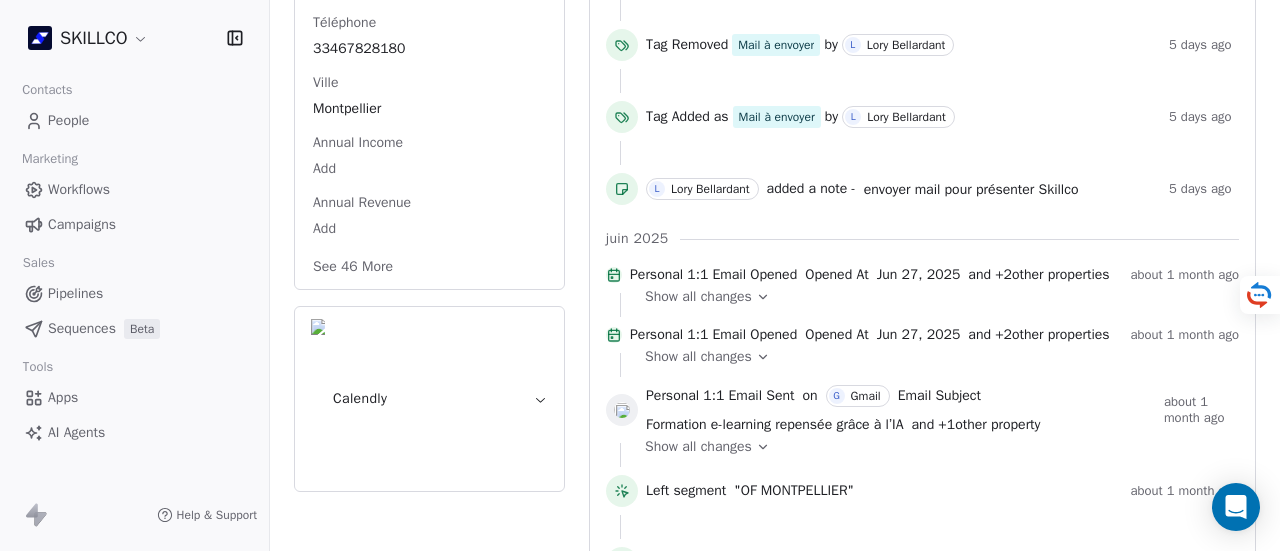 scroll, scrollTop: 514, scrollLeft: 0, axis: vertical 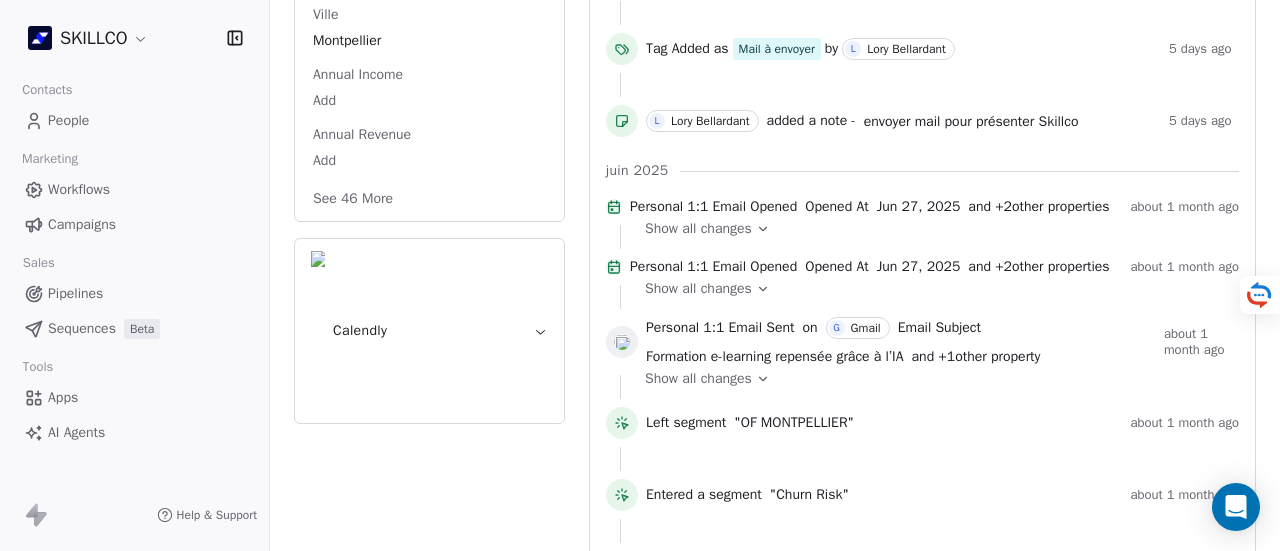 click on "See   46   More" at bounding box center (353, 199) 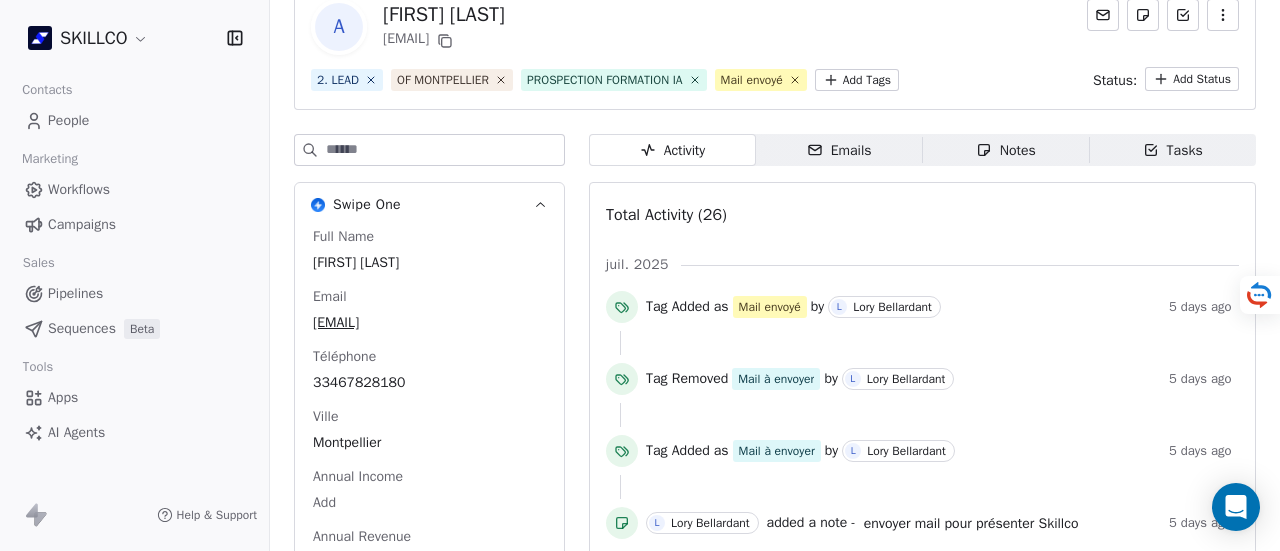 scroll, scrollTop: 111, scrollLeft: 0, axis: vertical 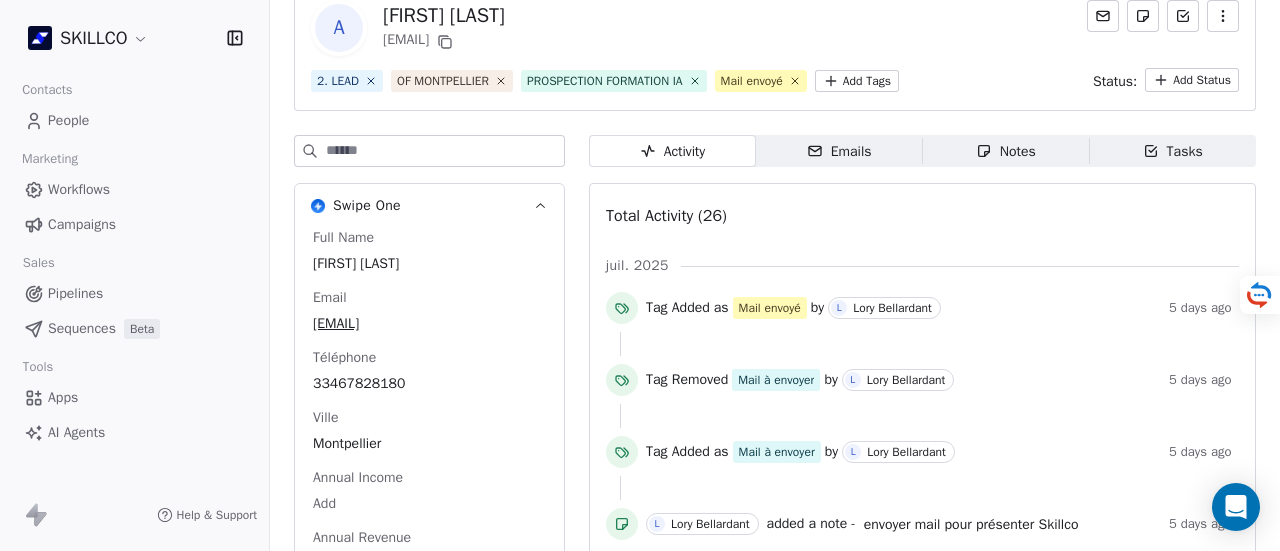 click on "SKILLCO Contacts People Marketing Workflows Campaigns Sales Pipelines Sequences Beta Tools Apps AI Agents Help & Support Back A Angélique Saclier Desbrosses a.saclier-desbrosses@m2iformation.fr 2. LEAD OF MONTPELLIER PROSPECTION FORMATION IA Mail envoyé  Add Tags Status:   Add Status Swipe One Full Name Angélique Saclier Desbrosses Email a.saclier-desbrosses@m2iformation.fr Téléphone 33467828180 Ville Montpellier Annual Income Add Annual Revenue Add Average Order Value Add Besoin Add Birthday Add Browser Add Contact Source Add Pays Add Created Date May 28, 2025 03:36 PM Customer Lifetime Value Add Department Add Derniere page consulte Add Device Add Email Verification Status Valid Entreprise M2i Formation Facebook https://www.facebook.com/M2iFormation/ First Purchase Date Add Prénom Angélique Gender Add Poste Add Language Add Last Abandoned Date Add Last Purchase Date Add Last Activity Date Jun 27, 2025 10:51 AM Nom Saclier Desbrosses LinkedIn https://fr.linkedin.com/company/m2iformation Add MRR Add" at bounding box center [640, 275] 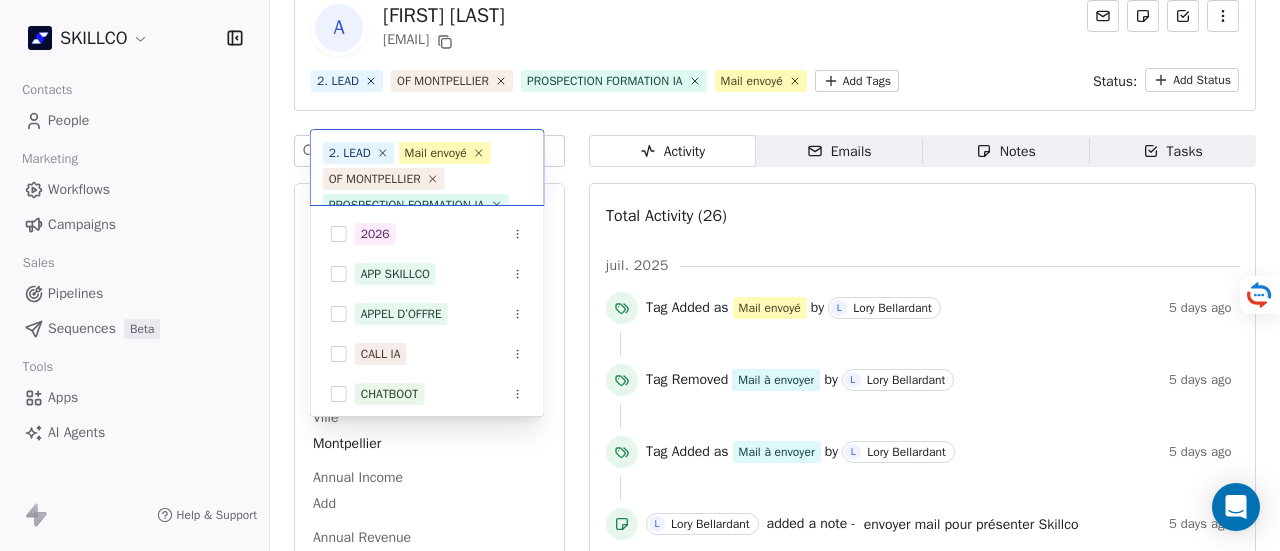 scroll, scrollTop: 48, scrollLeft: 0, axis: vertical 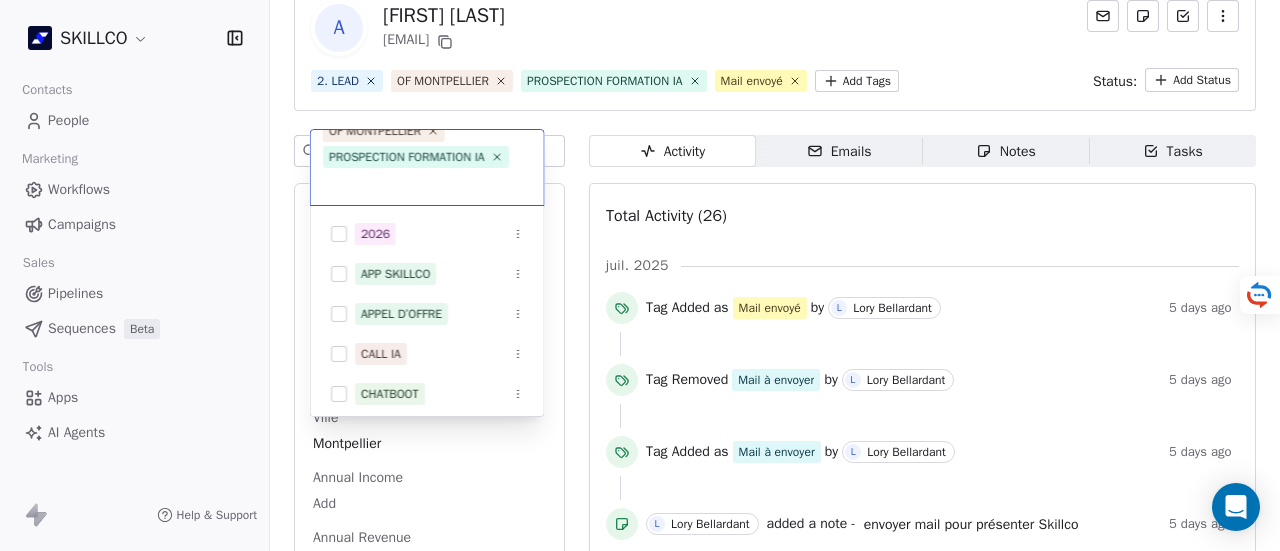 click on "SKILLCO Contacts People Marketing Workflows Campaigns Sales Pipelines Sequences Beta Tools Apps AI Agents Help & Support Back A Angélique Saclier Desbrosses a.saclier-desbrosses@m2iformation.fr 2. LEAD OF MONTPELLIER PROSPECTION FORMATION IA Mail envoyé  Add Tags Status:   Add Status Swipe One Full Name Angélique Saclier Desbrosses Email a.saclier-desbrosses@m2iformation.fr Téléphone 33467828180 Ville Montpellier Annual Income Add Annual Revenue Add Average Order Value Add Besoin Add Birthday Add Browser Add Contact Source Add Pays Add Created Date May 28, 2025 03:36 PM Customer Lifetime Value Add Department Add Derniere page consulte Add Device Add Email Verification Status Valid Entreprise M2i Formation Facebook https://www.facebook.com/M2iFormation/ First Purchase Date Add Prénom Angélique Gender Add Poste Add Language Add Last Abandoned Date Add Last Purchase Date Add Last Activity Date Jun 27, 2025 10:51 AM Nom Saclier Desbrosses LinkedIn https://fr.linkedin.com/company/m2iformation Add MRR Add" at bounding box center [640, 275] 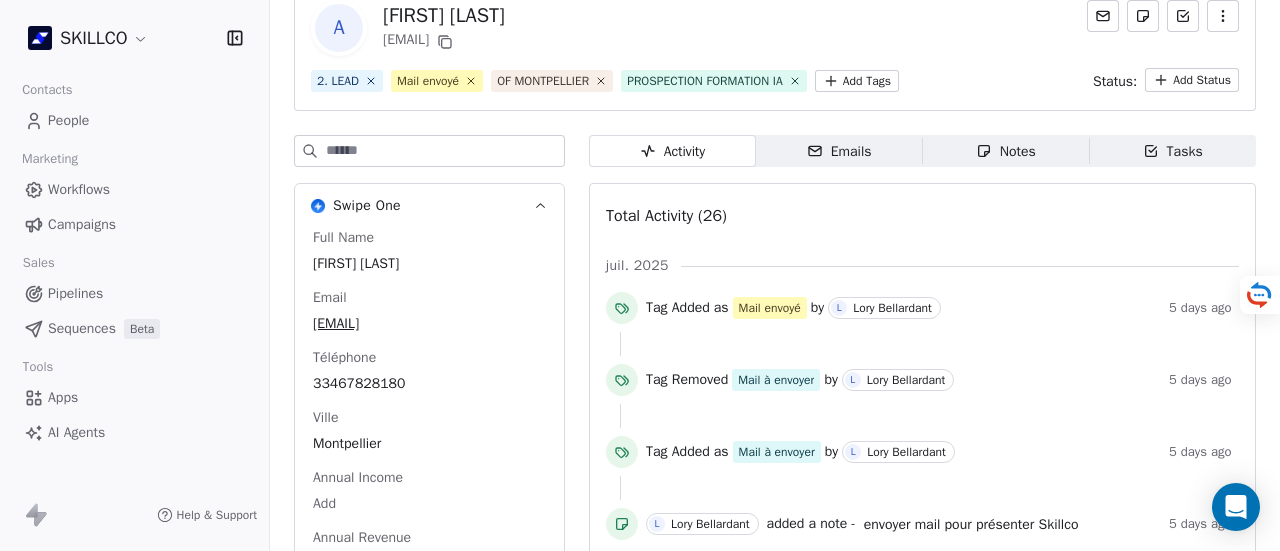 click on "Notes   Notes" at bounding box center [1006, 151] 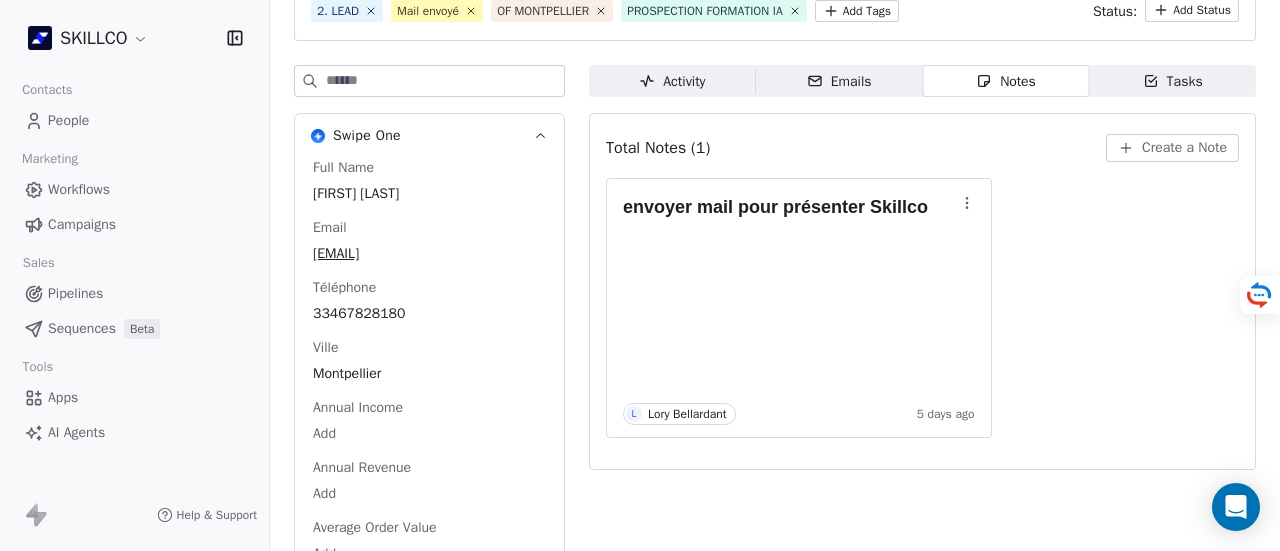 scroll, scrollTop: 180, scrollLeft: 0, axis: vertical 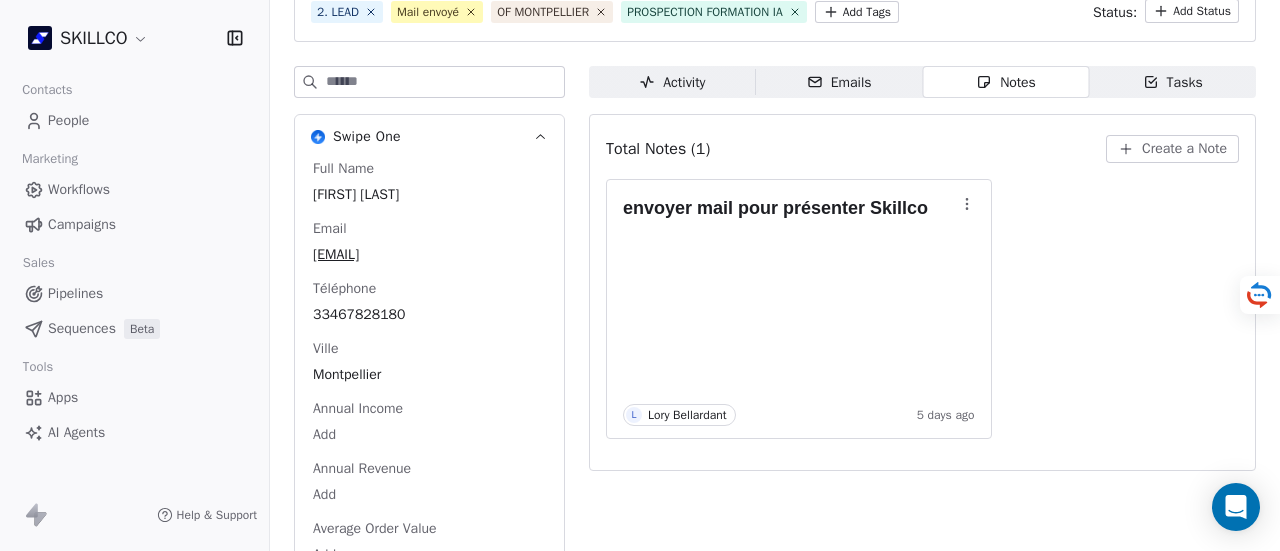 click on "Create a Note" at bounding box center [1184, 149] 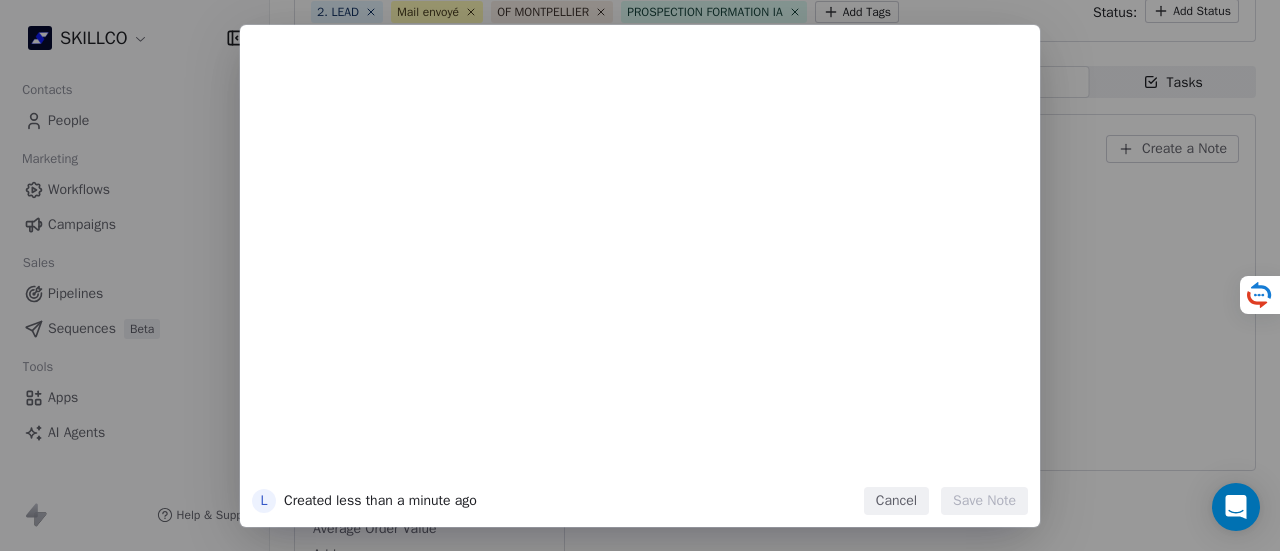 type 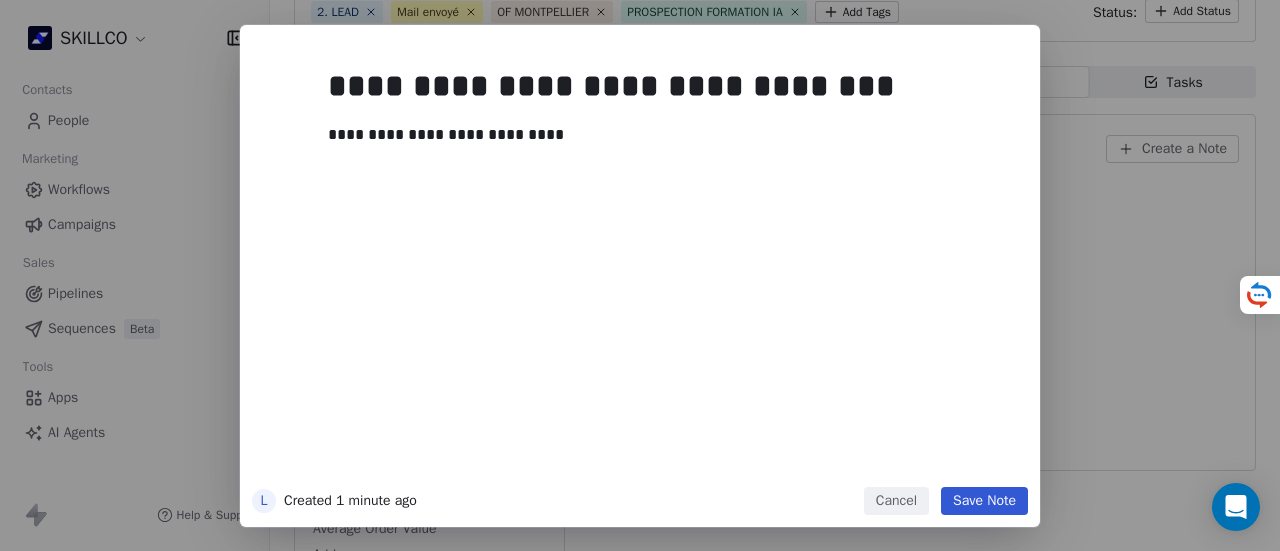 click on "Save Note" at bounding box center [984, 501] 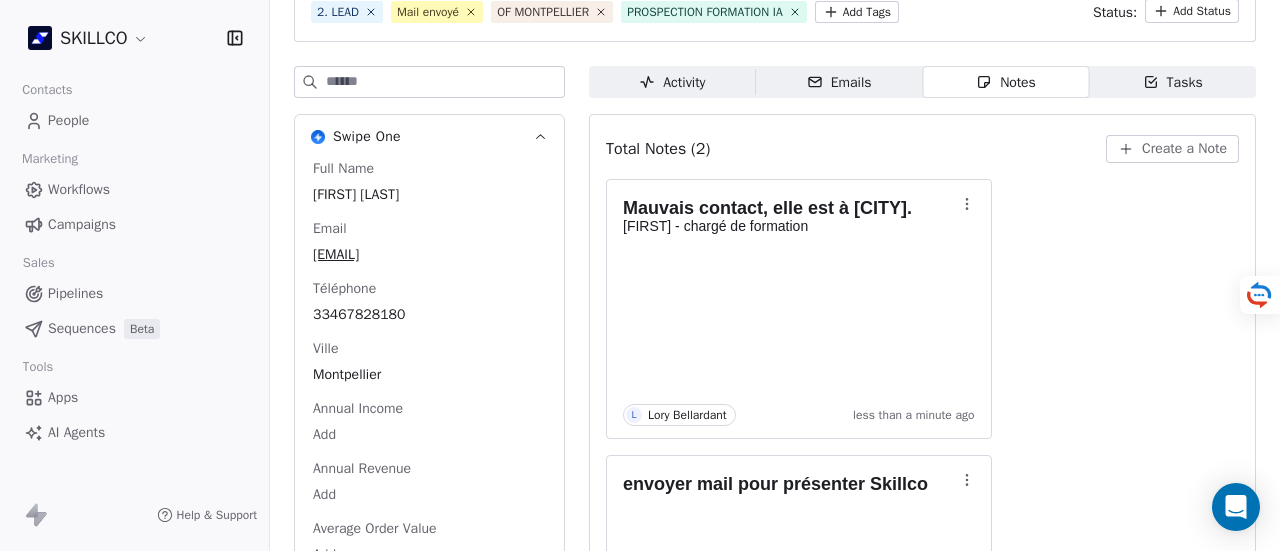 click on "Create a Note" at bounding box center [1184, 149] 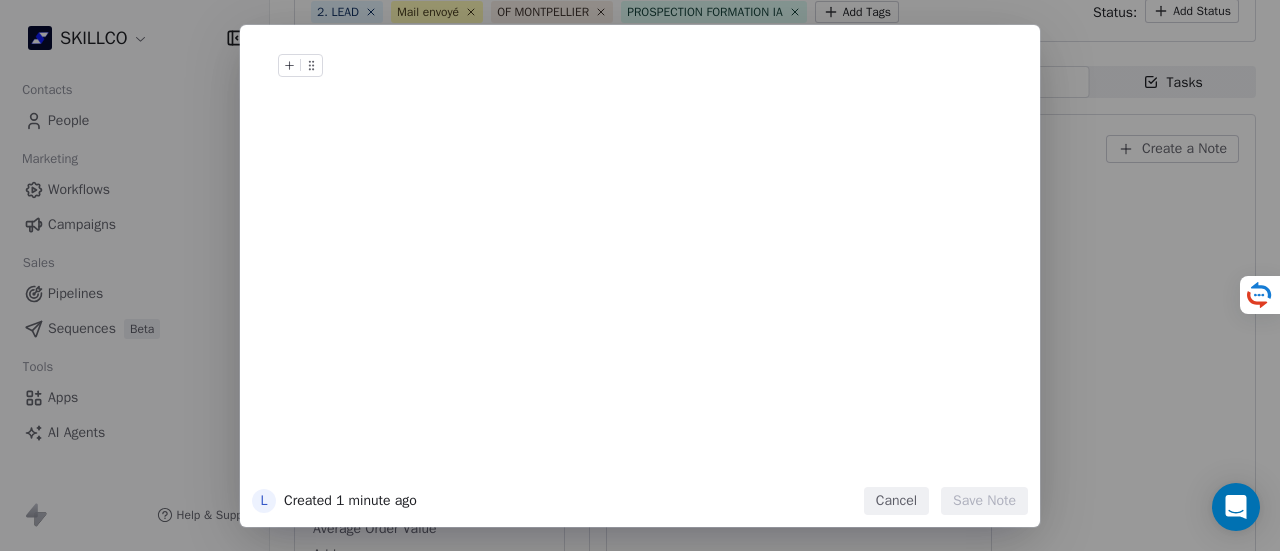 type 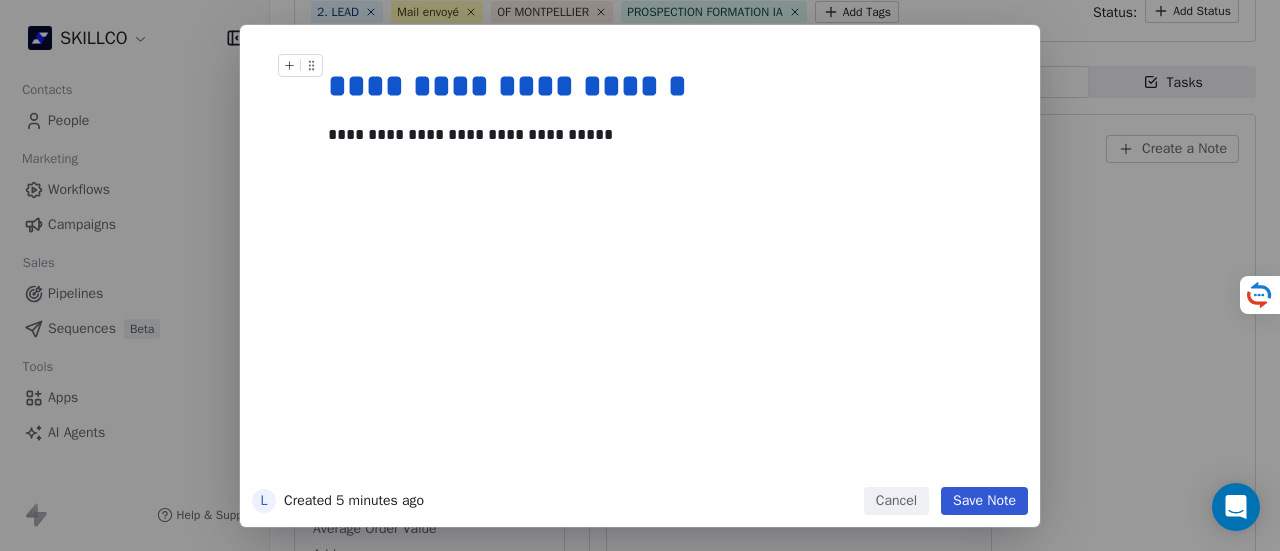click on "Save Note" at bounding box center [984, 501] 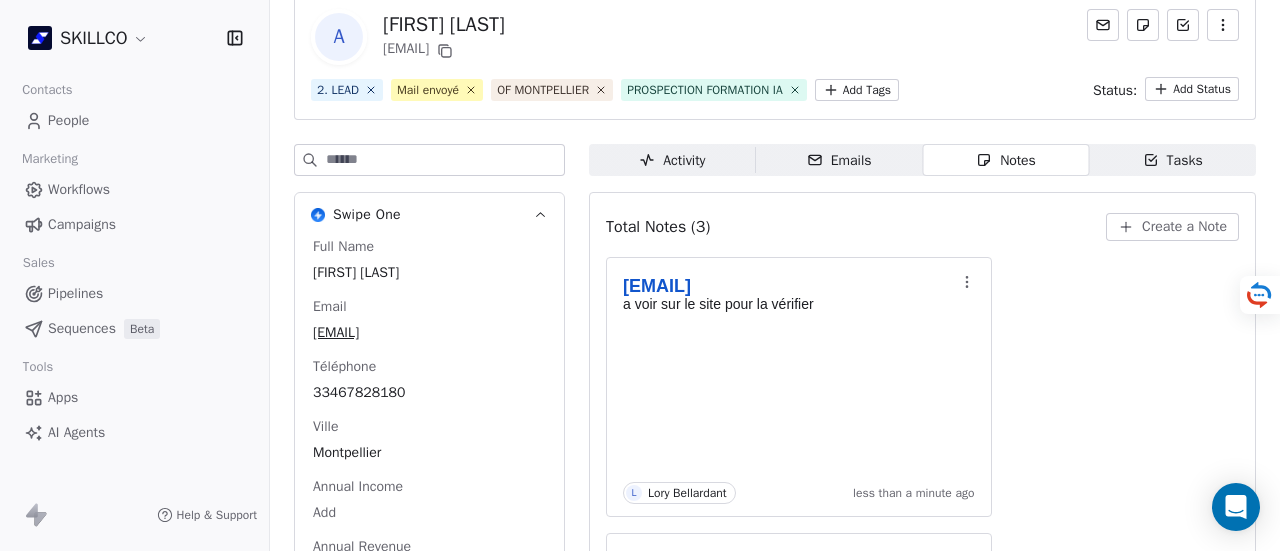 scroll, scrollTop: 56, scrollLeft: 0, axis: vertical 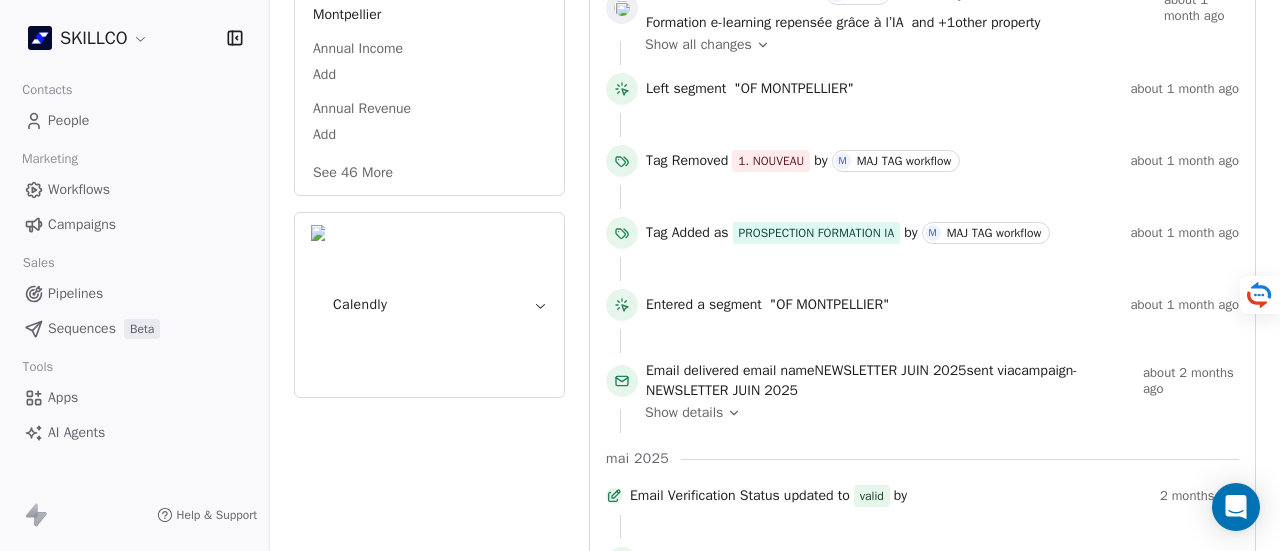 click on "See   46   More" at bounding box center [353, 173] 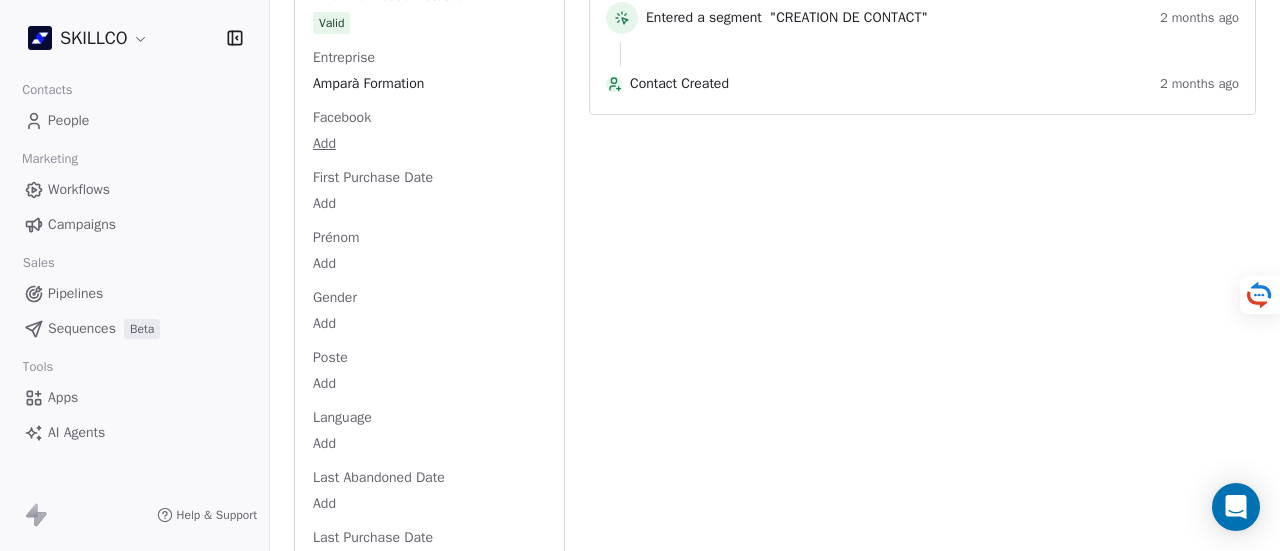 scroll, scrollTop: 1374, scrollLeft: 0, axis: vertical 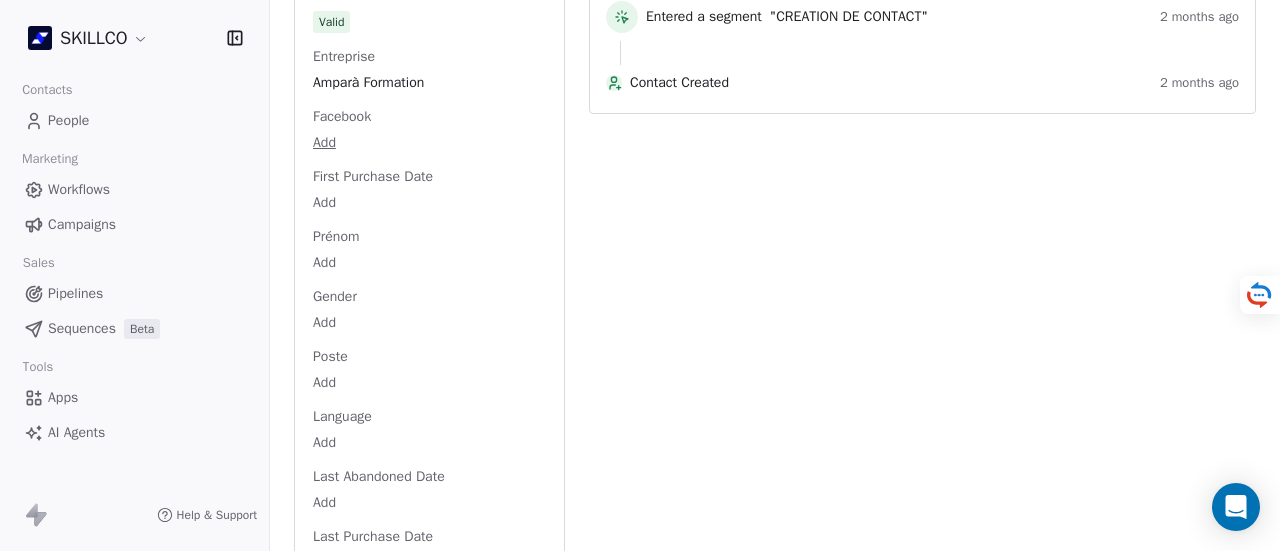 click on "Full Name Add Email mylene.grisoni@example.com Téléphone 33680758685 Ville [CITY] Annual Income Add Annual Revenue Add Average Order Value Add Besoin Add Birthday Add Browser Add Contact Source Add Pays Add Created Date May 28, 2025 03:36 PM Customer Lifetime Value Add Department Add Derniere page consulte Add Device Add Email Verification Status Valid Entreprise Amparà Formation Facebook Add First Purchase Date Add Prénom Add Gender Add Poste Add Language Add Last Abandoned Date Add Last Purchase Date Add Last Activity Date Jun 27, 2025 03:46 PM Nom Add LinkedIn Add Marketing Contact Status Add Email Marketing Consent Subscribed MRR Add Next Billing Date Add Notes Add Scoring 0/10 Add Occupation Add Orders Count Add Source Lead Add Status Personnalisés Add Subscription Activated Date Add Subscription Cancelled Date Add Subscription Created Date Add Team Size Add Besoin client Add Timezone Add Total Spent Add Trial End Date Add Trial Start Date Add Twitter Add Last Updated Date Site internet" at bounding box center (429, 521) 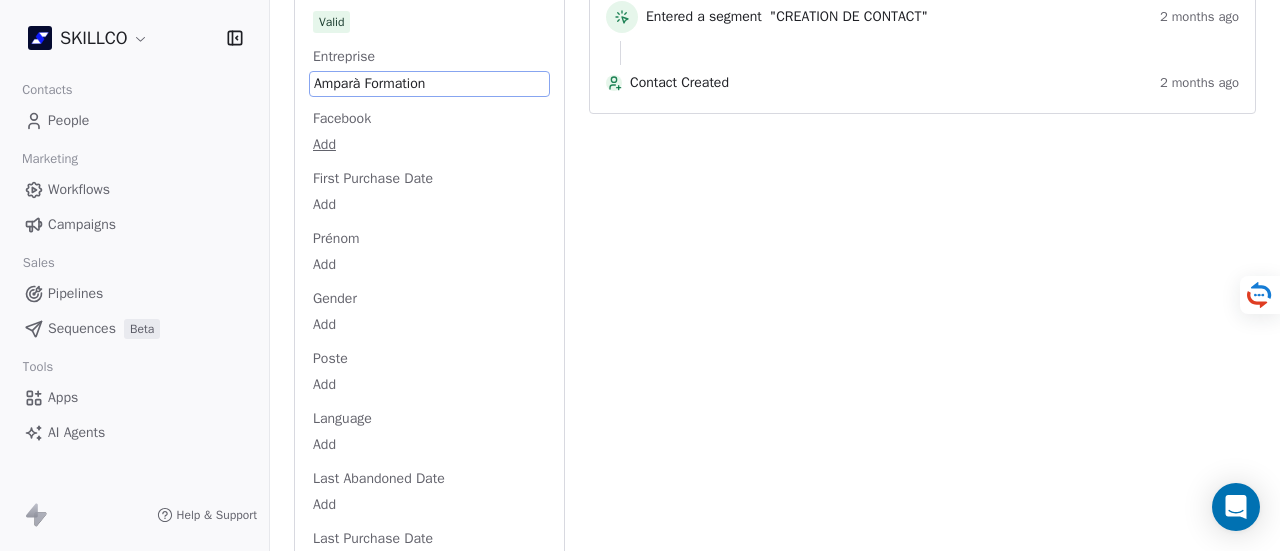 scroll, scrollTop: 1201, scrollLeft: 0, axis: vertical 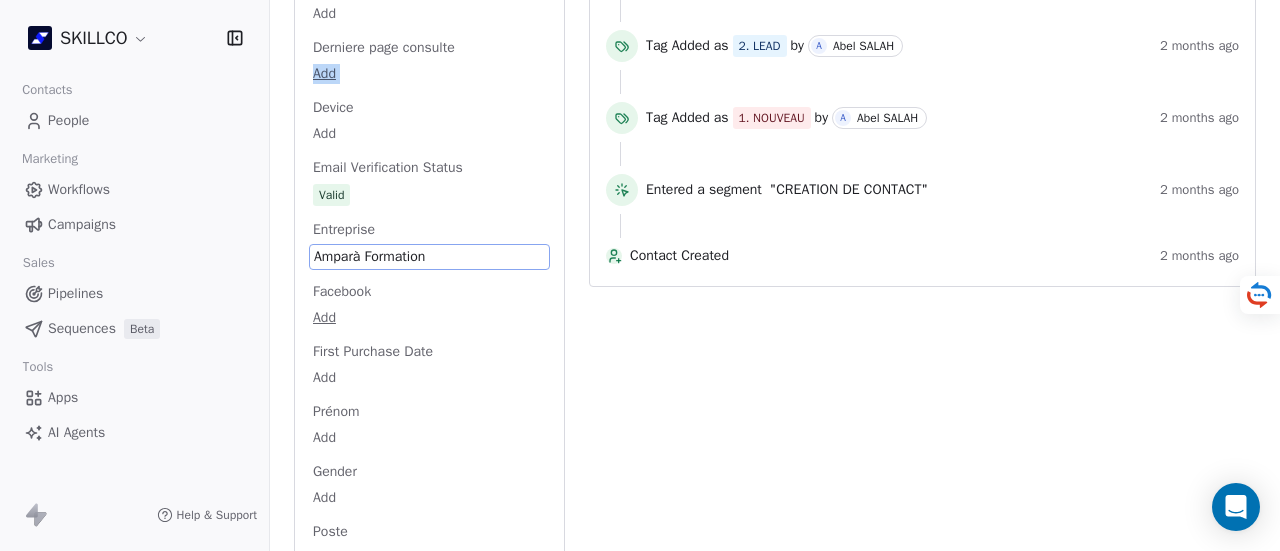 click on "Amparà Formation" at bounding box center (429, 257) 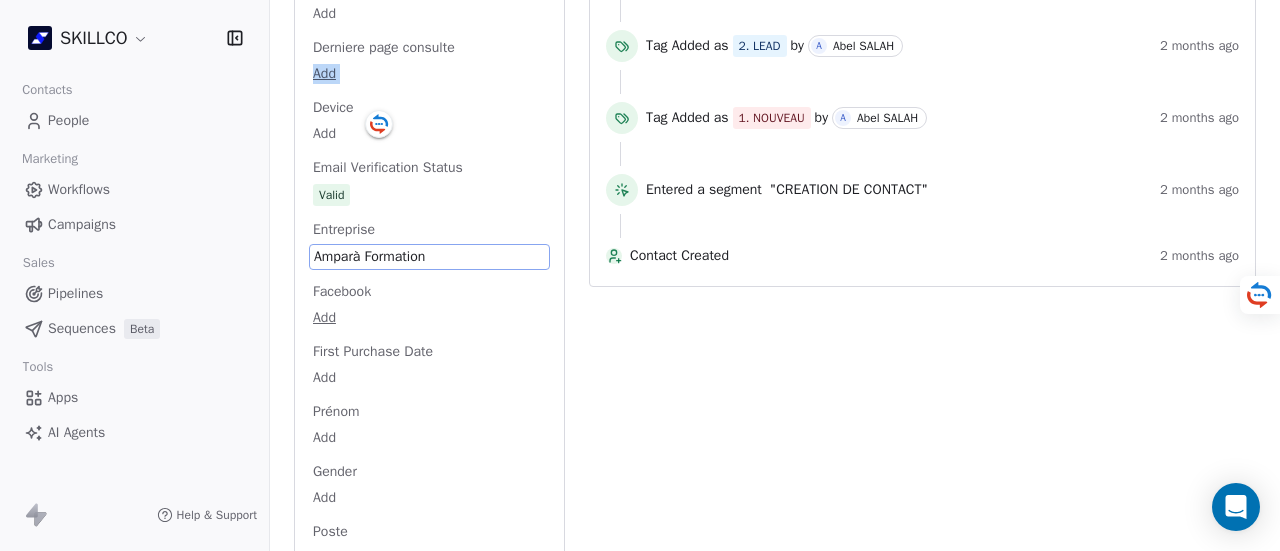 click on "Amparà Formation" at bounding box center (429, 257) 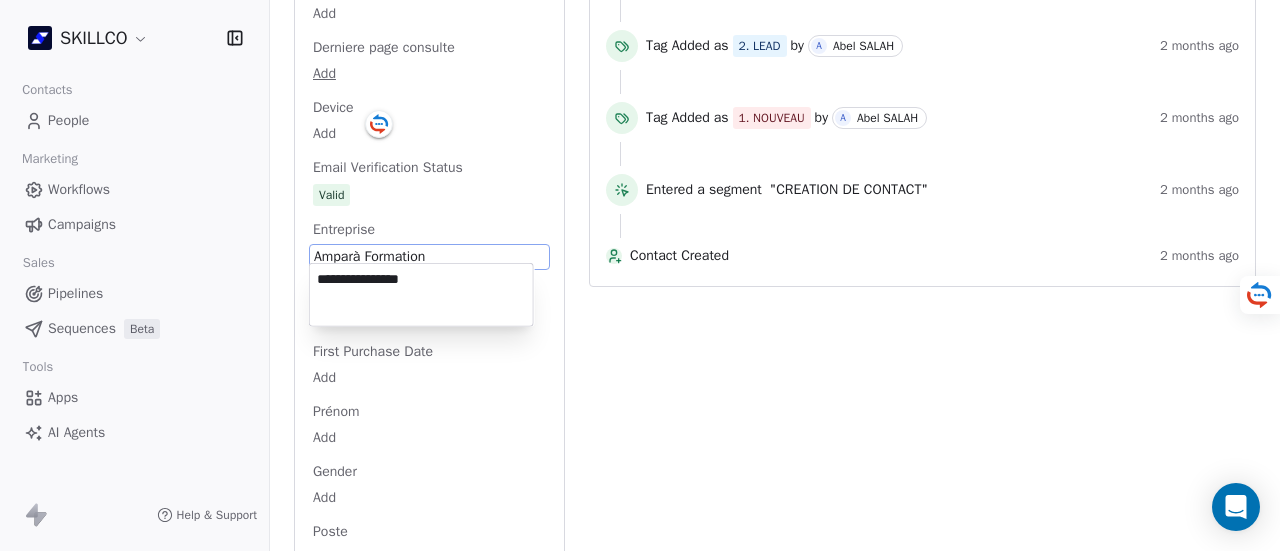 click on "**********" at bounding box center [421, 295] 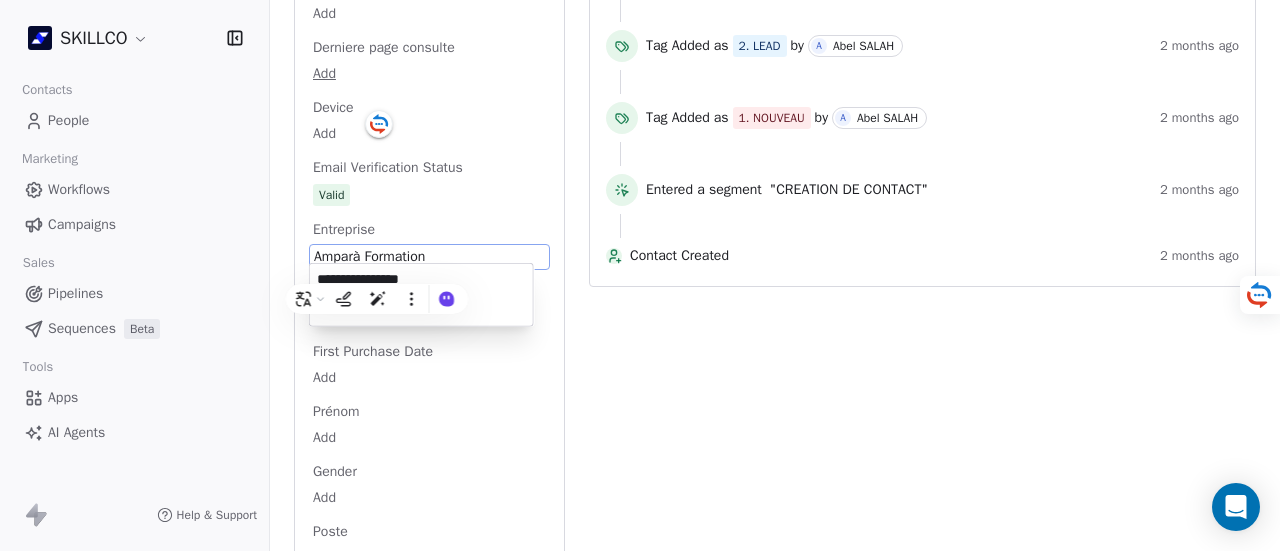 click on "SKILLCO Contacts People Marketing Workflows Campaigns Sales Pipelines Sequences Beta Tools Apps AI Agents Help & Support Back S mylene.grisoni@ampara-formation.fr 2. LEAD OF MONTPELLIER PROSPECTION FORMATION IA  Add Tags Status:   Add Status Swipe One Full Name Add Email mylene.grisoni@ampara-formation.fr Téléphone 33680758685 Ville Montpellier Annual Income Add Annual Revenue Add Average Order Value Add Besoin Add Birthday Add Browser Add Contact Source Add Pays Add Created Date May 28, 2025 03:36 PM Customer Lifetime Value Add Department Add Derniere page consulte Add Device Add Email Verification Status Valid Entreprise Amparà Formation Facebook Add First Purchase Date Add Prénom Add Gender Add Poste Add Language Add Last Abandoned Date Add Last Purchase Date Add Last Activity Date Jun 27, 2025 03:46 PM Nom Add LinkedIn Add Marketing Contact Status Add Email Marketing Consent Subscribed MRR Add Next Billing Date Add Notes Add Scoring 0/10 Add Occupation Add Orders Count Add Source Lead Add Add Add" at bounding box center [640, 282] 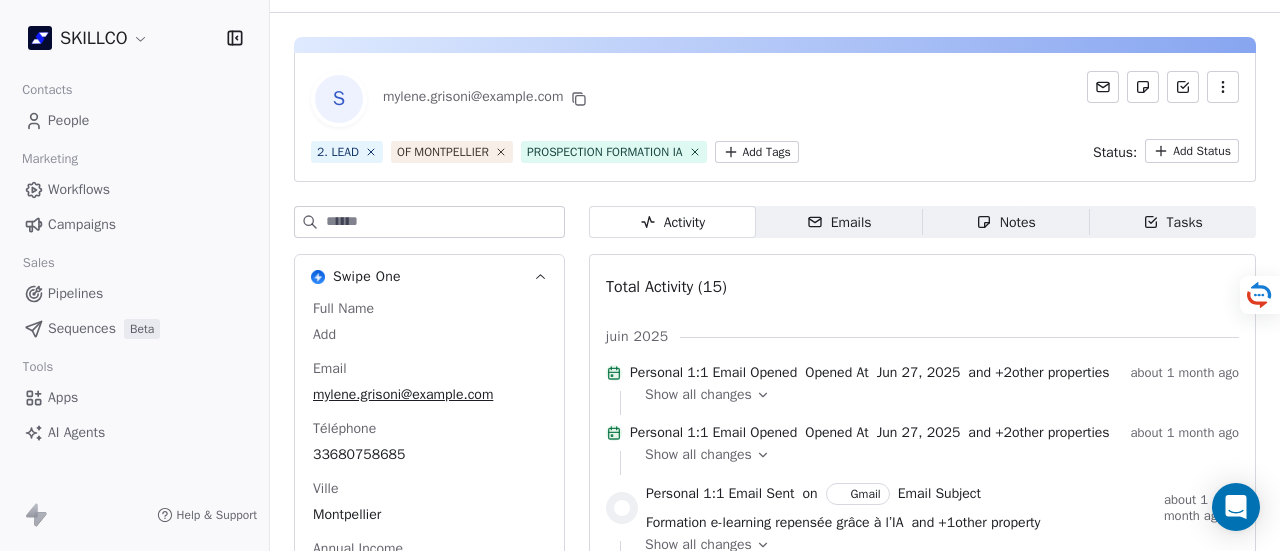 scroll, scrollTop: 0, scrollLeft: 0, axis: both 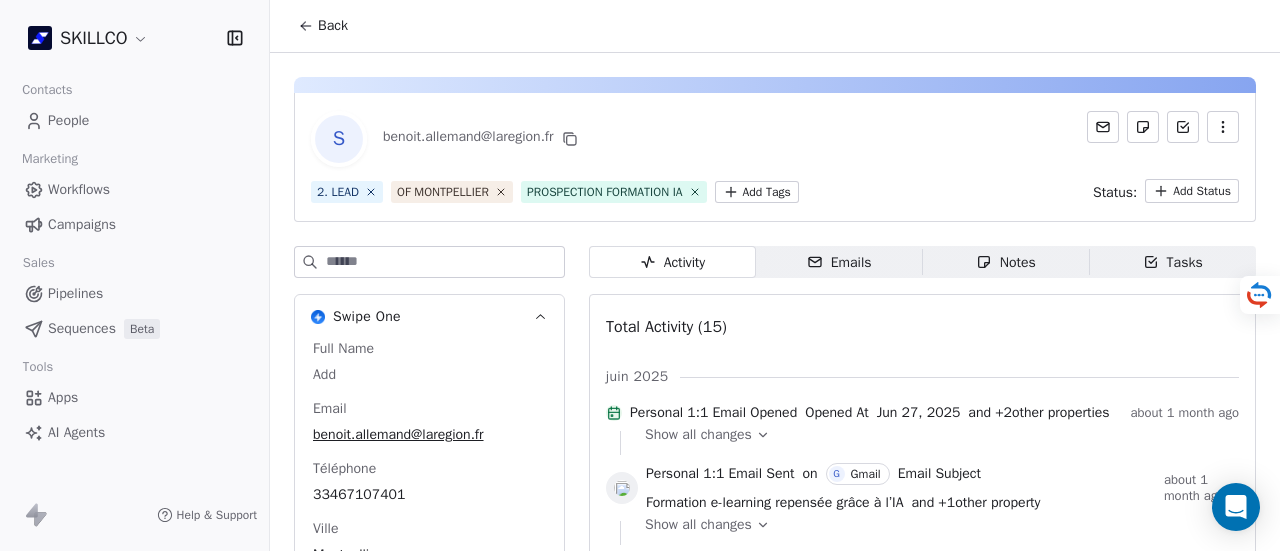 click on "SKILLCO Contacts People Marketing Workflows Campaigns Sales Pipelines Sequences Beta Tools Apps AI Agents Help & Support Back S [EMAIL] 2. LEAD OF MONTPELLIER PROSPECTION FORMATION IA Add Tags Status: Add Status Swipe One Full Name Add Email [EMAIL] Téléphone [PHONE] Ville [CITY] Annual Income Add Annual Revenue Add See 46 More Calendly Activity Activity Emails Emails Notes Notes Tasks Tasks Total Activity (15) juin 2025 Personal 1:1 Email Opened Opened At Jun 27, 2025 and + 2 other properties about 1 month ago Show all changes Personal 1:1 Email Sent on G Gmail Email Subject Formation e-learning repensée grâce à l’IA and + 1 other property about 1 month ago Show all changes Left segment "OF MONTPELLIER" about 1 month ago Entered a segment "Churn Risk" about 1 month ago Tag Removed 1. NOUVEAU by M MAJ TAG workflow about 1 month ago Tag Added as PROSPECTION FORMATION IA by M MAJ TAG workflow about 1 month ago" at bounding box center (640, 275) 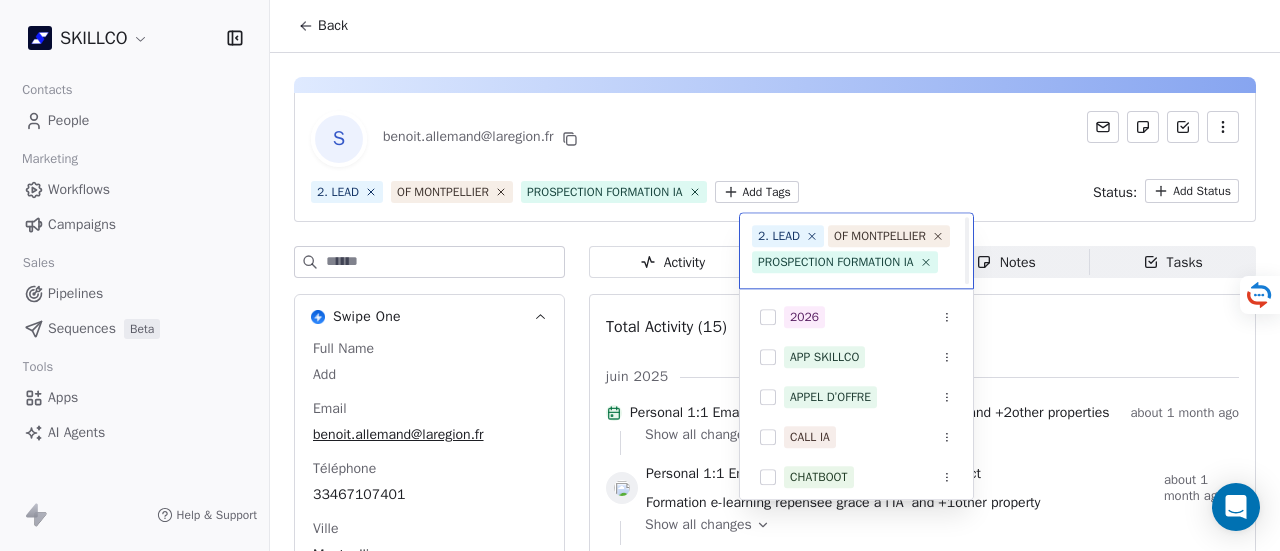 scroll, scrollTop: 22, scrollLeft: 0, axis: vertical 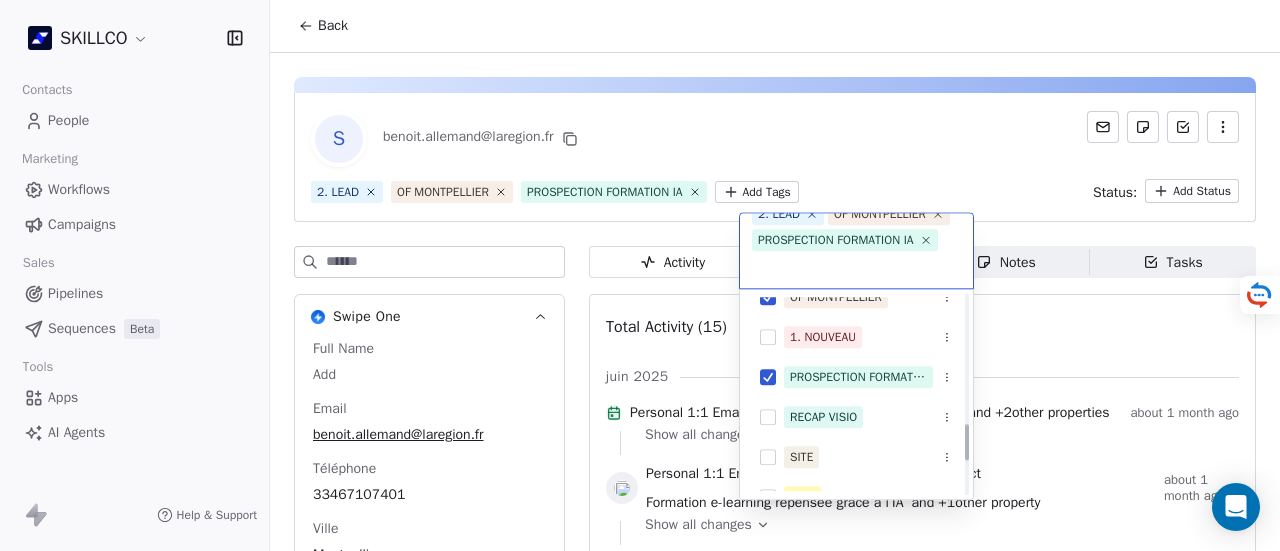 click on "SKILLCO Contacts People Marketing Workflows Campaigns Sales Pipelines Sequences Beta Tools Apps AI Agents Help & Support Back S benoit.allemand@laregion.fr 2. LEAD OF MONTPELLIER PROSPECTION FORMATION IA  Add Tags Status:   Add Status Swipe One Full Name Add Email benoit.allemand@laregion.fr Téléphone 33467107401 Ville Montpellier Annual Income Add Annual Revenue Add See   46   More   Calendly Activity Activity Emails Emails   Notes   Notes Tasks Tasks Total Activity (15) juin 2025 Personal 1:1 Email Opened Opened At   Jun 27, 2025 and + 2  other   properties   about 1 month ago   Show all changes Personal 1:1 Email Sent on G Gmail Email Subject   Formation e-learning repensée grâce à l’IA and + 1  other   property   about 1 month ago   Show all changes Left segment "OF MONTPELLIER"   about 1 month ago Entered a segment "Churn Risk"   about 1 month ago Tag Removed 1. NOUVEAU by M MAJ TAG workflow   about 1 month ago Tag Added as PROSPECTION FORMATION IA by M MAJ TAG workflow   about 1 month ago" at bounding box center (640, 275) 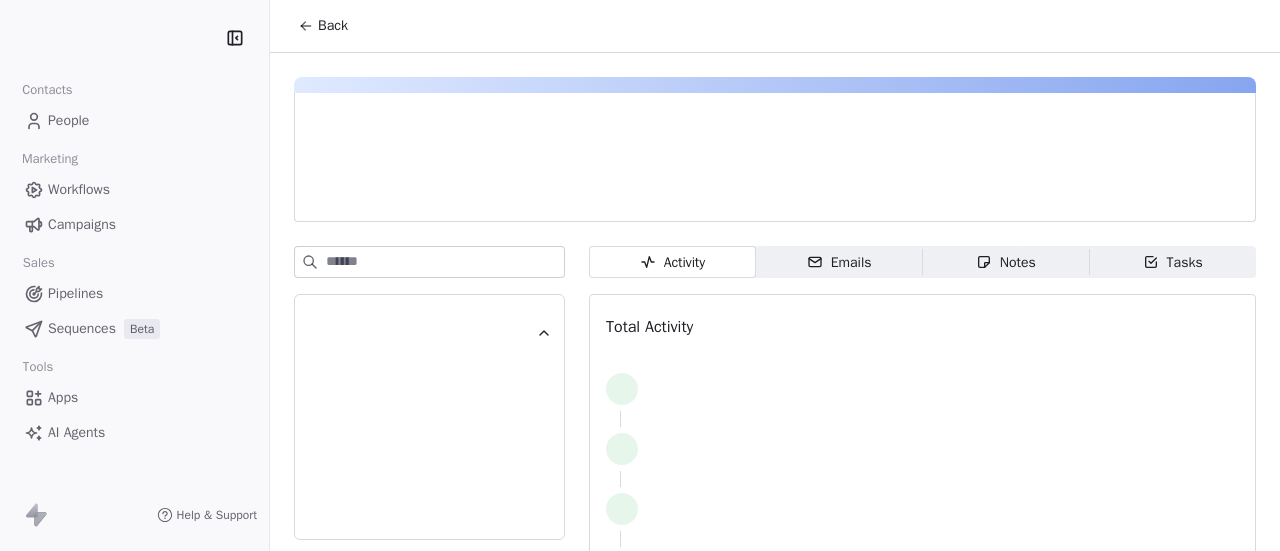 scroll, scrollTop: 0, scrollLeft: 0, axis: both 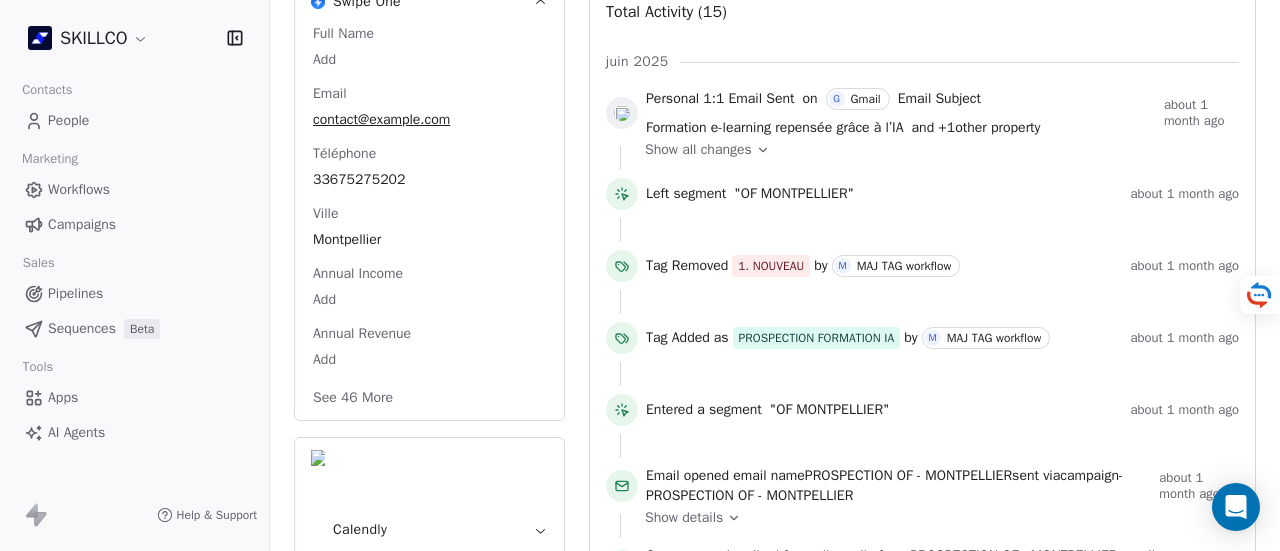 click on "See   46   More" at bounding box center [353, 398] 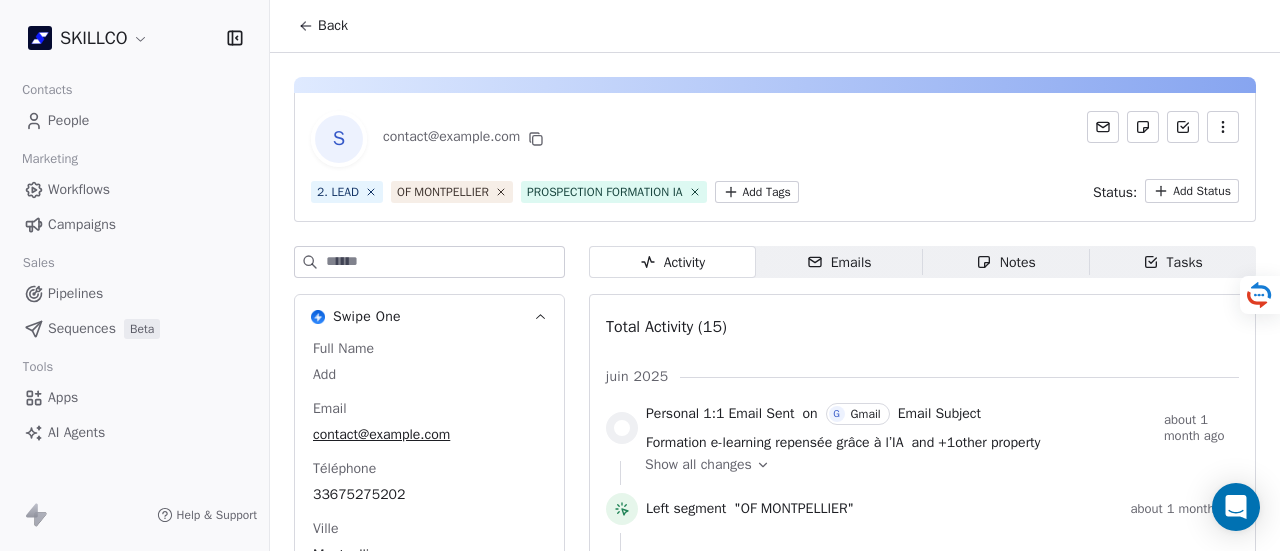 scroll, scrollTop: 233, scrollLeft: 0, axis: vertical 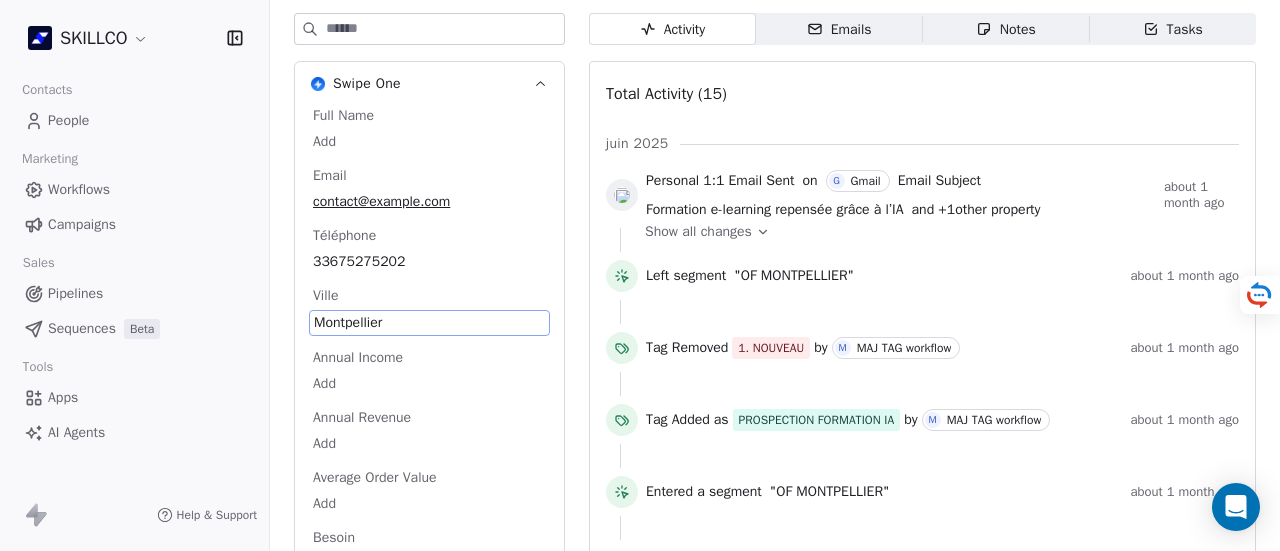 click on "Full Name Add Email contact@jumaka.pro Téléphone 33675275202 Ville Montpellier Annual Income Add Annual Revenue Add Average Order Value Add Besoin Add Birthday Add Browser Add Contact Source Add Pays Add Created Date May 28, 2025 03:36 PM Customer Lifetime Value Add Department Add Derniere page consulte Add Device Add Email Verification Status Valid Entreprise Jumaka Formation Agent Immobilier France Et Réunion. Facebook Add First Purchase Date Add Prénom Add Gender Add Poste Add Language Add Last Abandoned Date Add Last Purchase Date Add Last Activity Date Jun 26, 2025 08:54 AM Nom Add LinkedIn Add Marketing Contact Status Add Email Marketing Consent Unsubscribed MRR Add Next Billing Date Add Notes Add Scoring 0/10 Add Occupation Add Orders Count Add Source Lead Add Status Personnalisés Add Subscription Activated Date Add Subscription Cancelled Date Add Subscription Created Date Add Team Size Add Besoin client Add Timezone Add Total Spent Add Trial End Date Add Trial Start Date Add Twitter Add" at bounding box center (429, 1673) 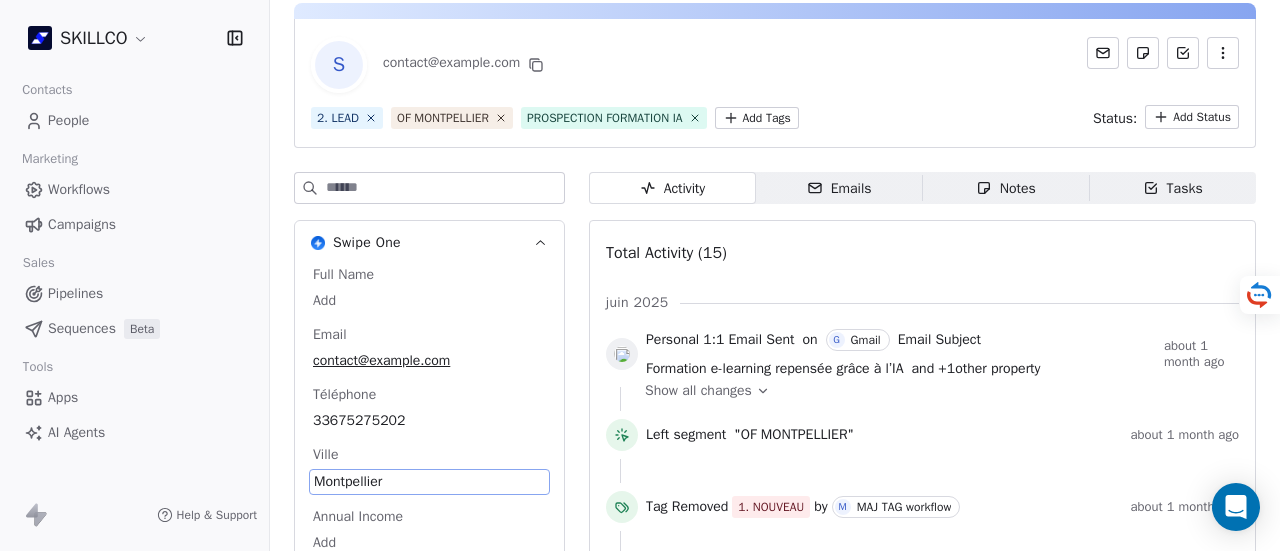 scroll, scrollTop: 75, scrollLeft: 0, axis: vertical 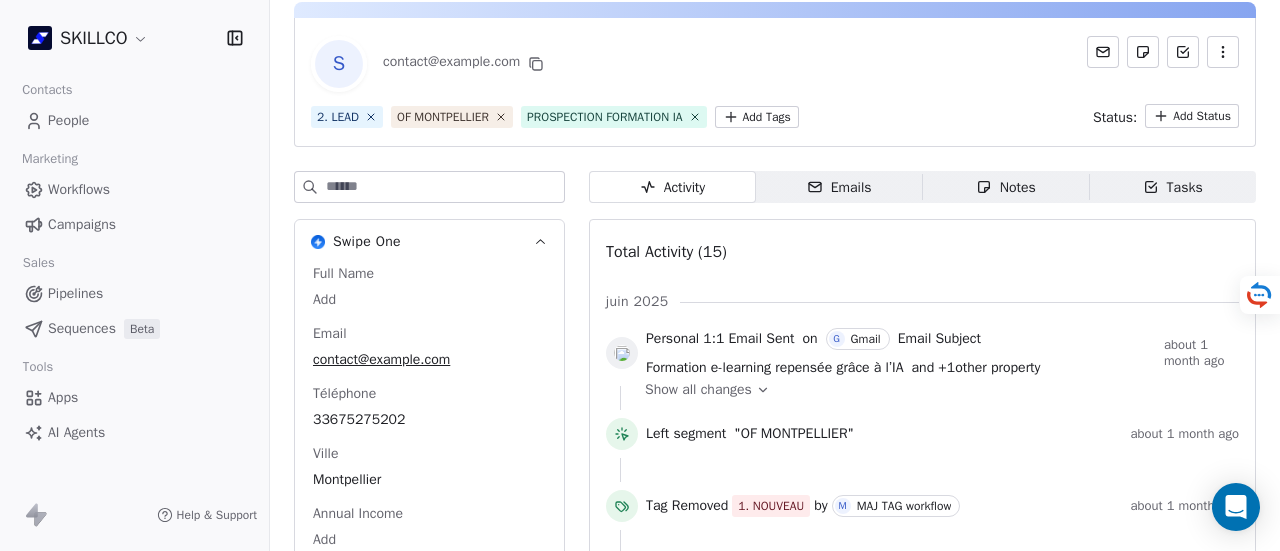 click on "Notes" at bounding box center [1006, 187] 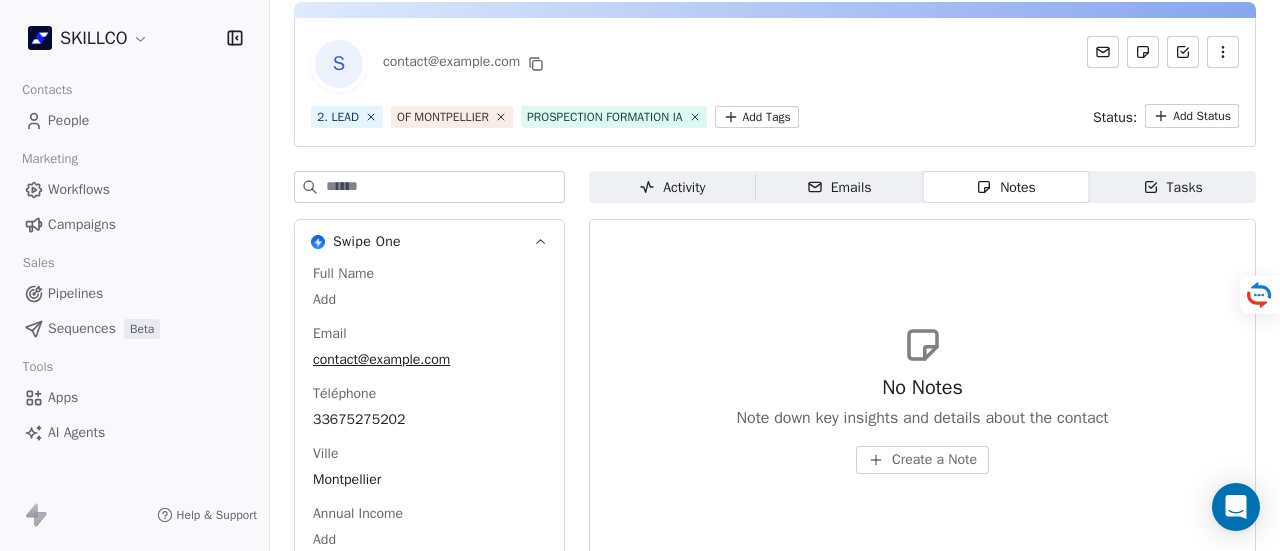 click on "No Notes Note down key insights and details about the contact   Create a Note" at bounding box center (922, 399) 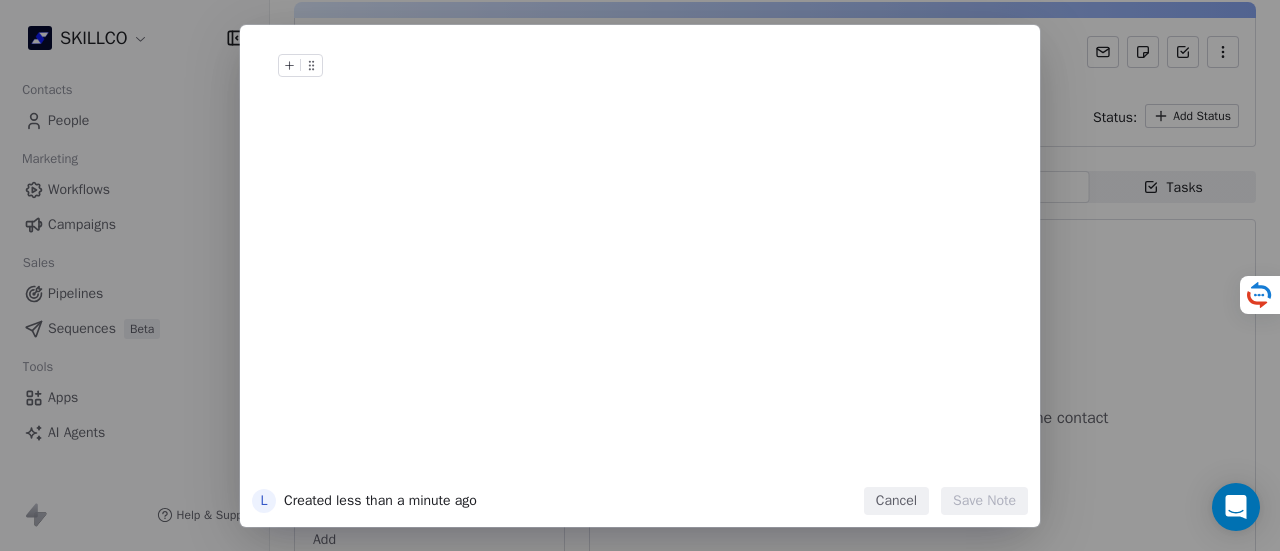 type 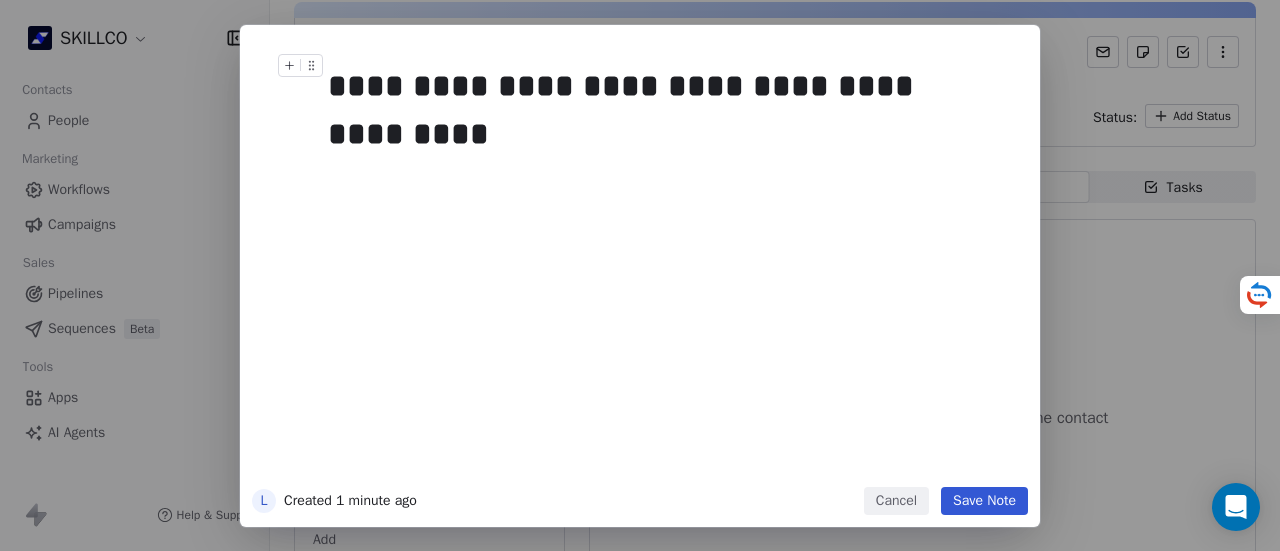 click on "Save Note" at bounding box center [984, 501] 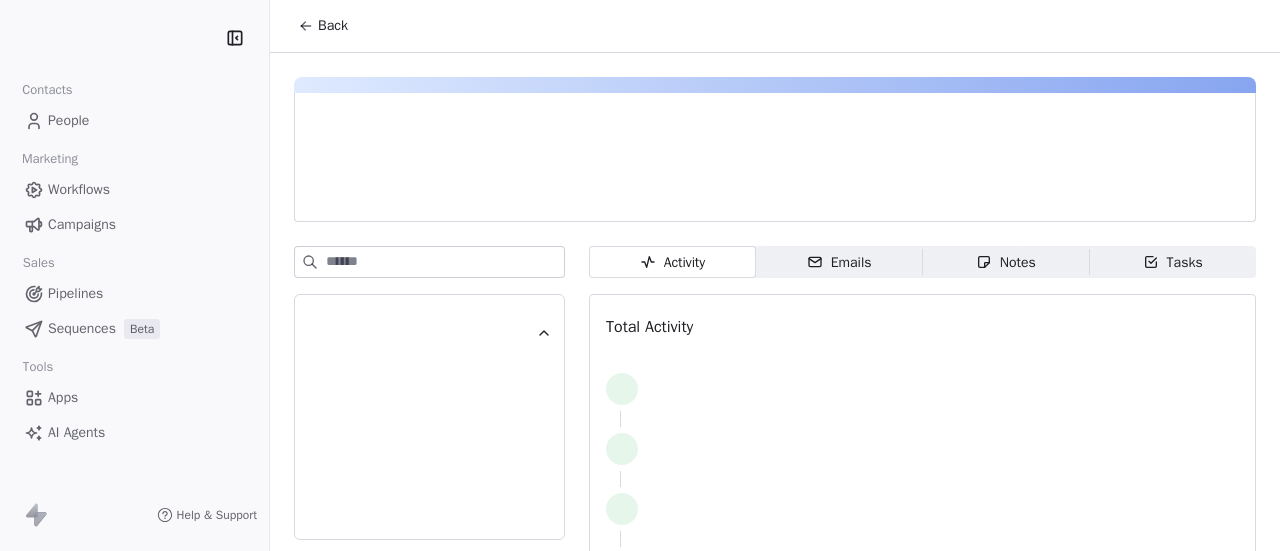 scroll, scrollTop: 0, scrollLeft: 0, axis: both 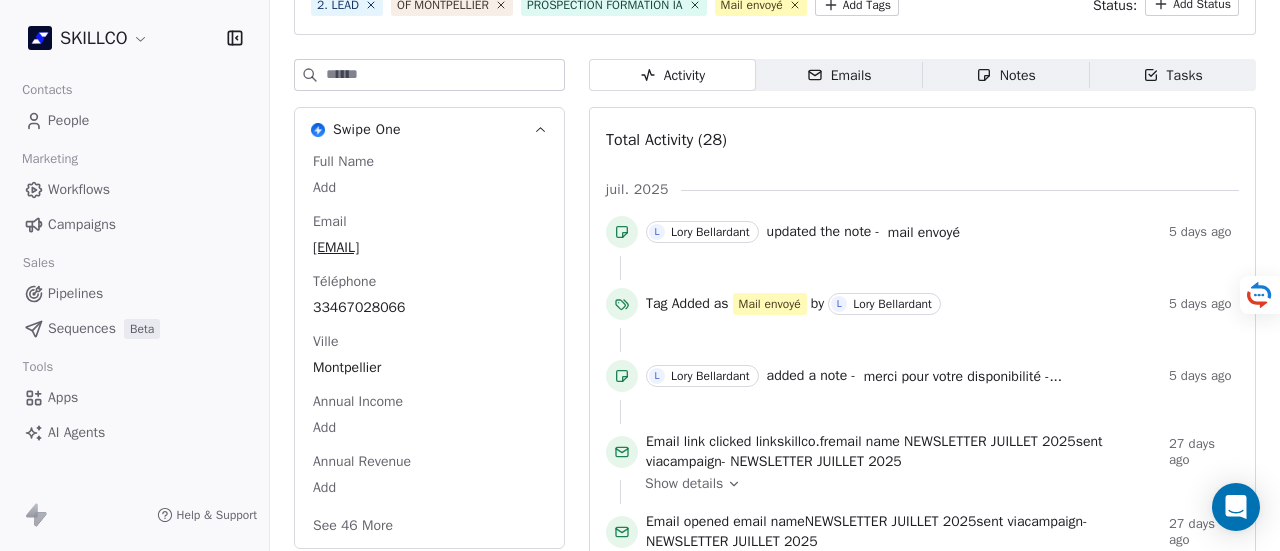 click on "Notes   Notes" at bounding box center [1006, 75] 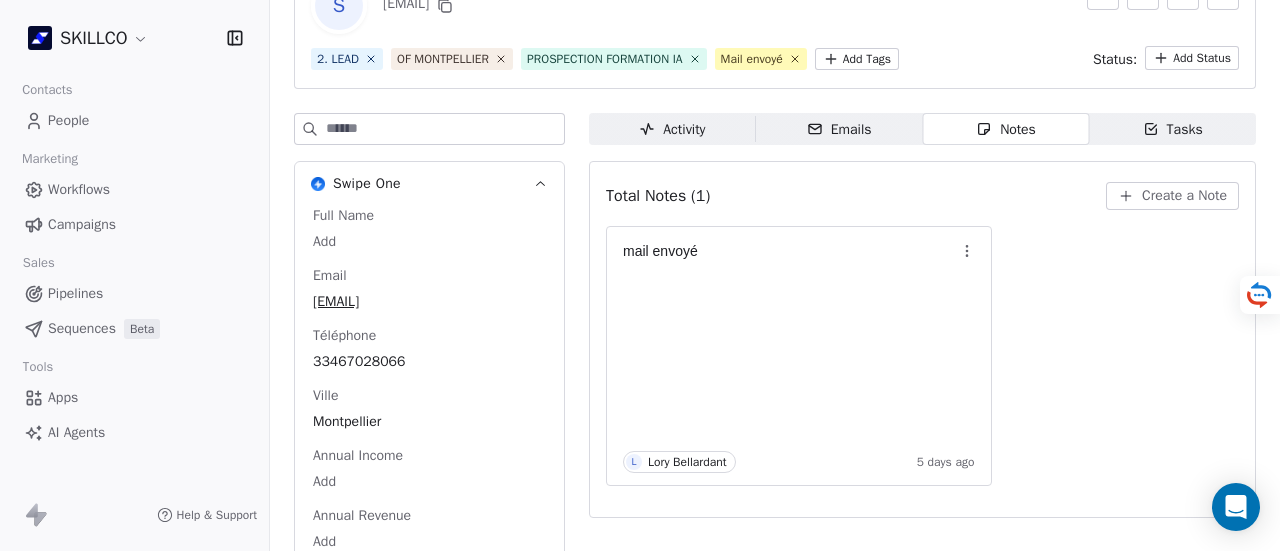 scroll, scrollTop: 285, scrollLeft: 0, axis: vertical 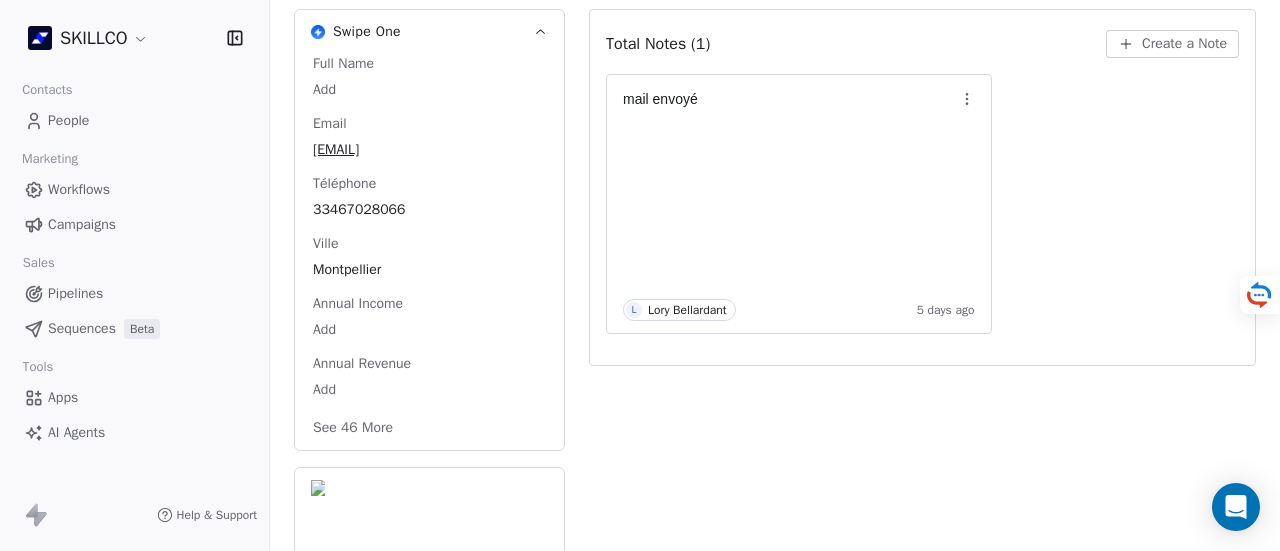 click on "See   46   More" at bounding box center [353, 428] 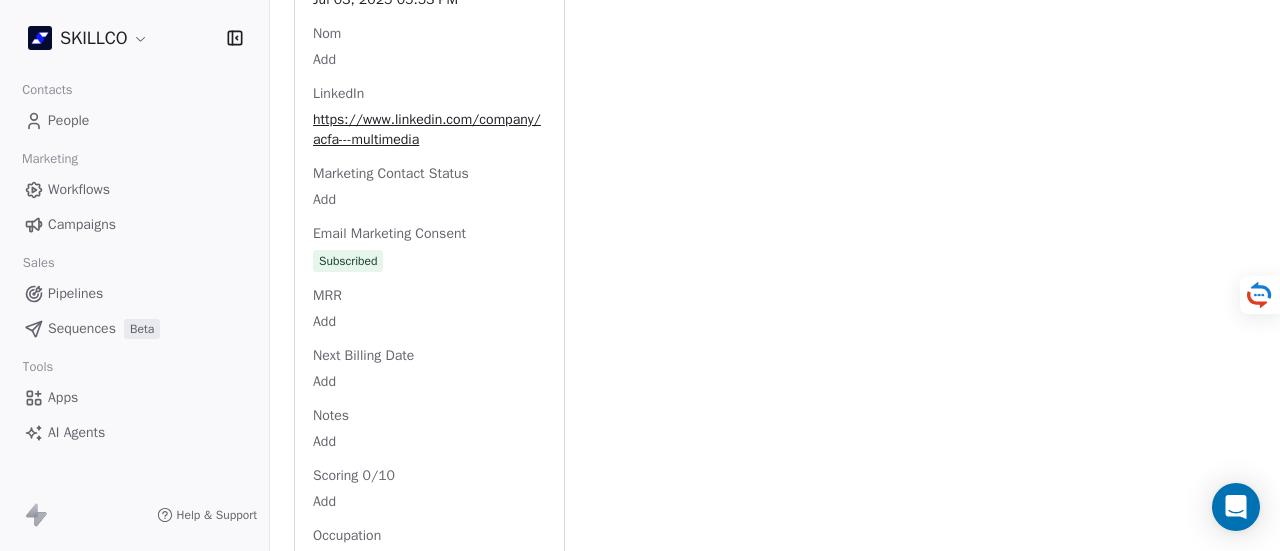 scroll, scrollTop: 2051, scrollLeft: 0, axis: vertical 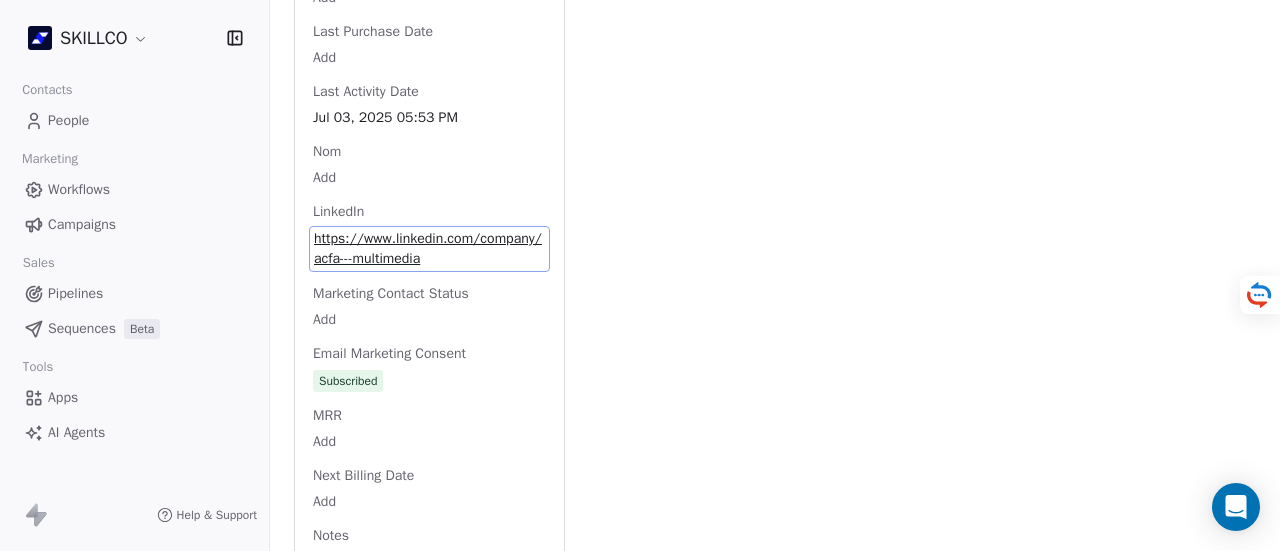 click on "Full Name Add Email contact@acfamultimedia.com Téléphone 33467028066 Ville Montpellier Annual Income Add Annual Revenue Add Average Order Value Add Besoin Add Birthday Add Browser Add Contact Source Add Pays Add Created Date May 28, 2025 03:36 PM Customer Lifetime Value Add Department Add Derniere page consulte Add Device Add Email Verification Status Valid Entreprise Acfa Son Facebook Add First Purchase Date Add Prénom Add Gender Add Poste Add Language Add Last Abandoned Date Add Last Purchase Date Add Last Activity Date Jul 03, 2025 05:53 PM Nom Add LinkedIn https://www.linkedin.com/company/acfa---multimedia Marketing Contact Status Add Email Marketing Consent Subscribed MRR Add Next Billing Date Add Notes Add Scoring 0/10 Add Occupation Add Orders Count Add Source Lead Add Status Personnalisés Add Subscription Activated Date Add Subscription Cancelled Date Add Subscription Created Date Add Team Size Add Besoin client Add Timezone Add Total Spent Add Trial End Date Add Trial Start Date Add Twitter Add" at bounding box center (429, 27) 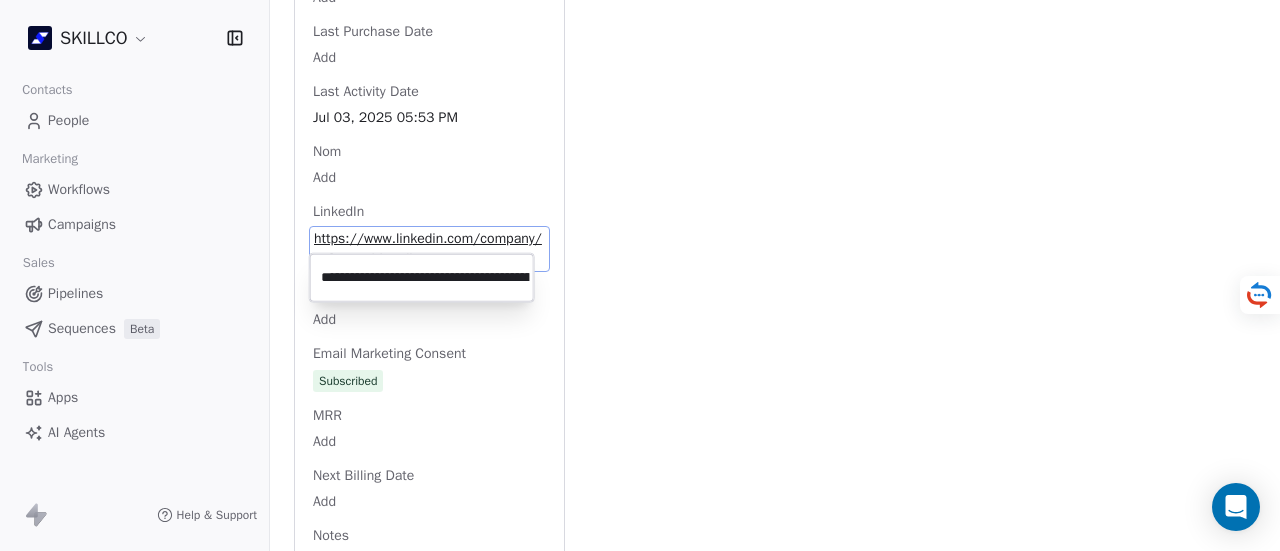 click on "**********" at bounding box center [422, 278] 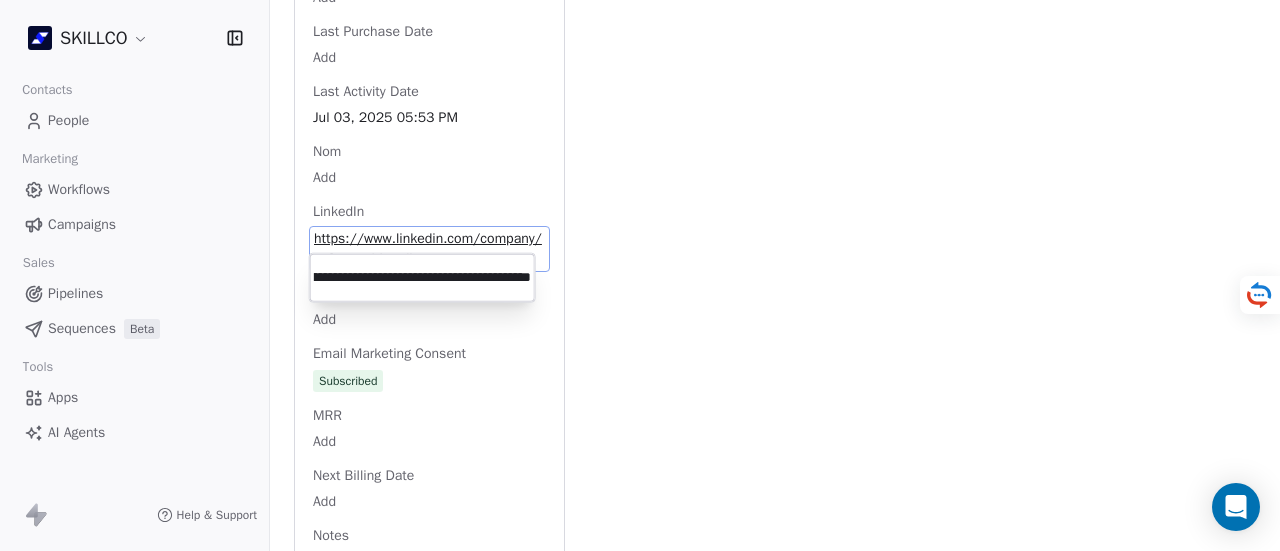 click on "**********" at bounding box center (422, 278) 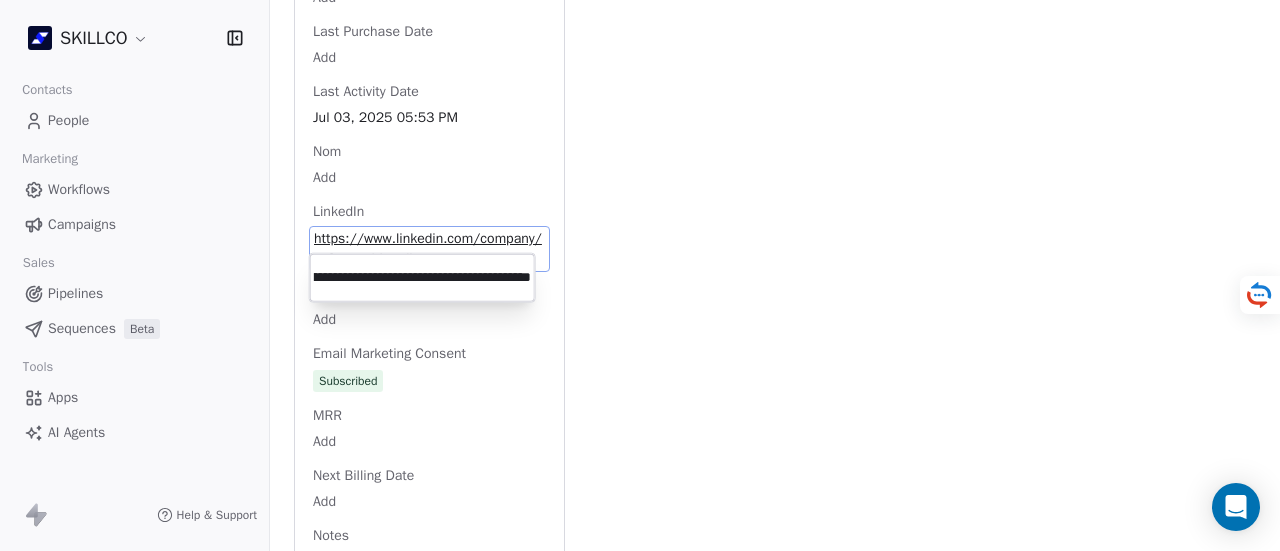 scroll, scrollTop: 0, scrollLeft: 0, axis: both 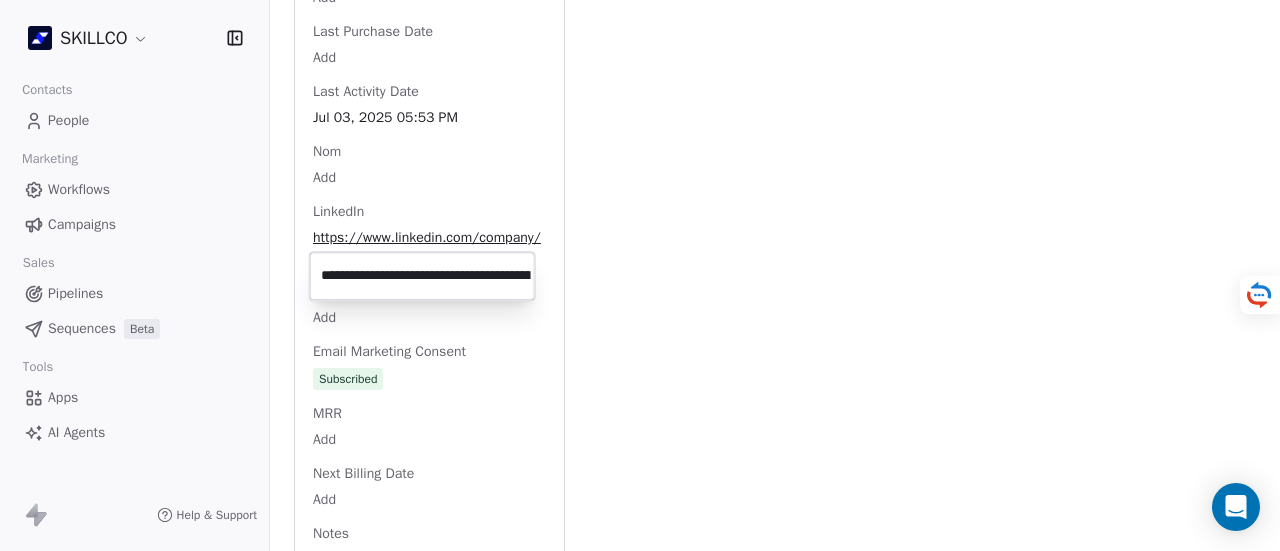 drag, startPoint x: 636, startPoint y: 201, endPoint x: 622, endPoint y: 436, distance: 235.41666 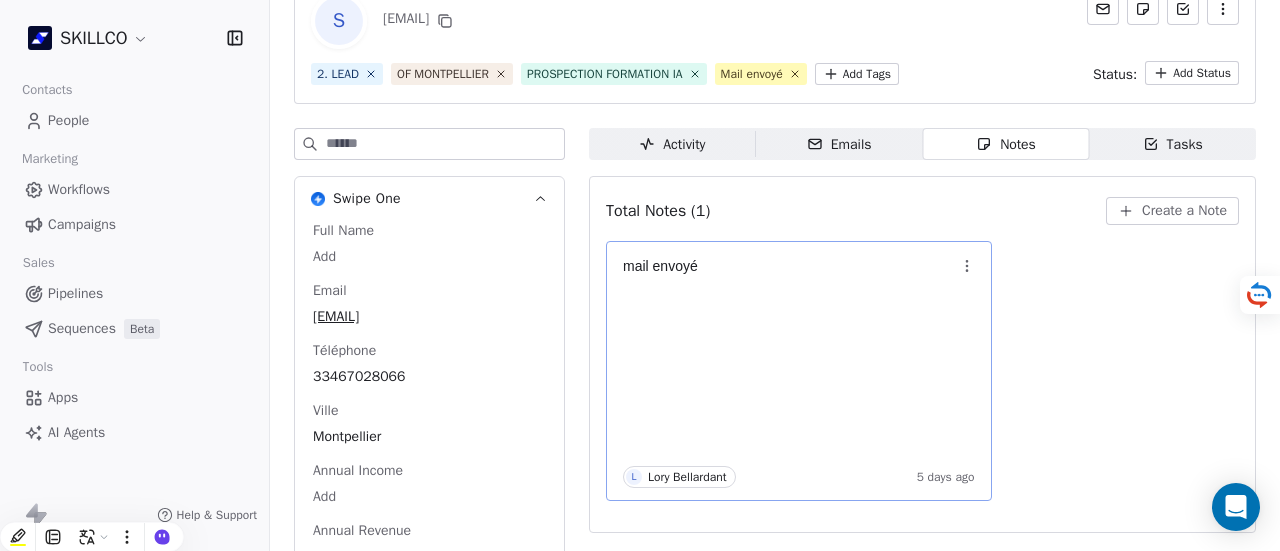 scroll, scrollTop: 156, scrollLeft: 0, axis: vertical 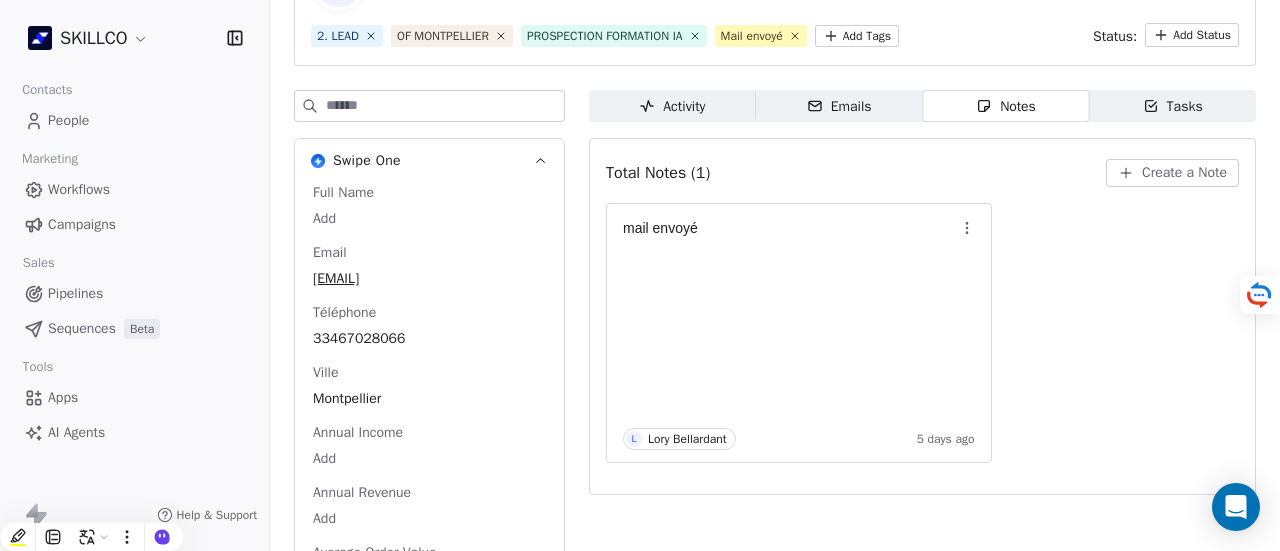 click on "Create a Note" at bounding box center [1184, 173] 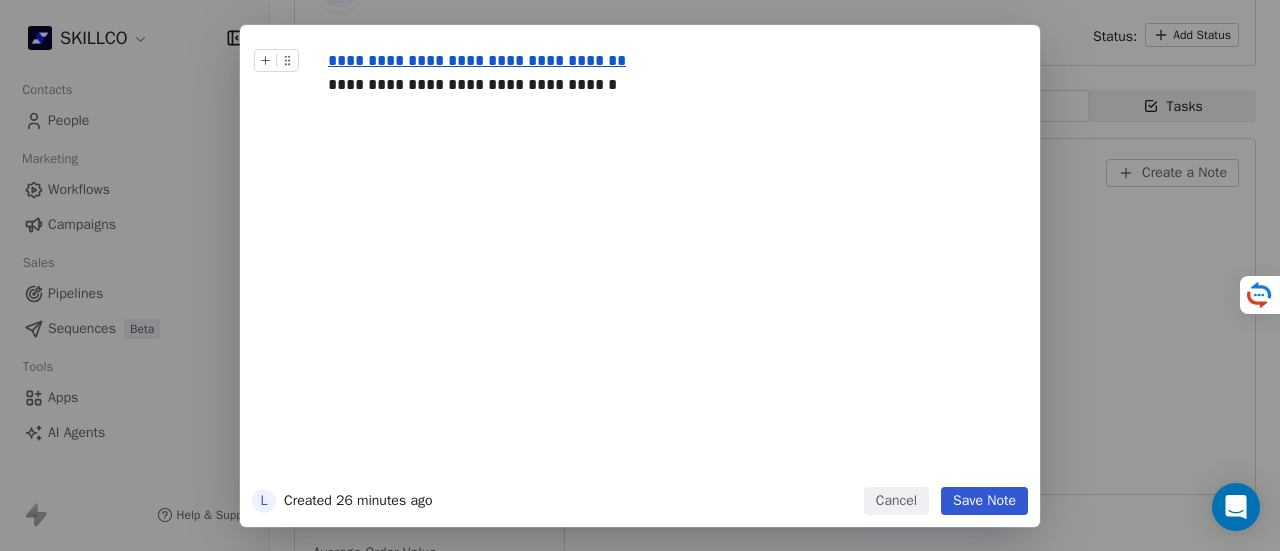 click on "Save Note" at bounding box center [984, 501] 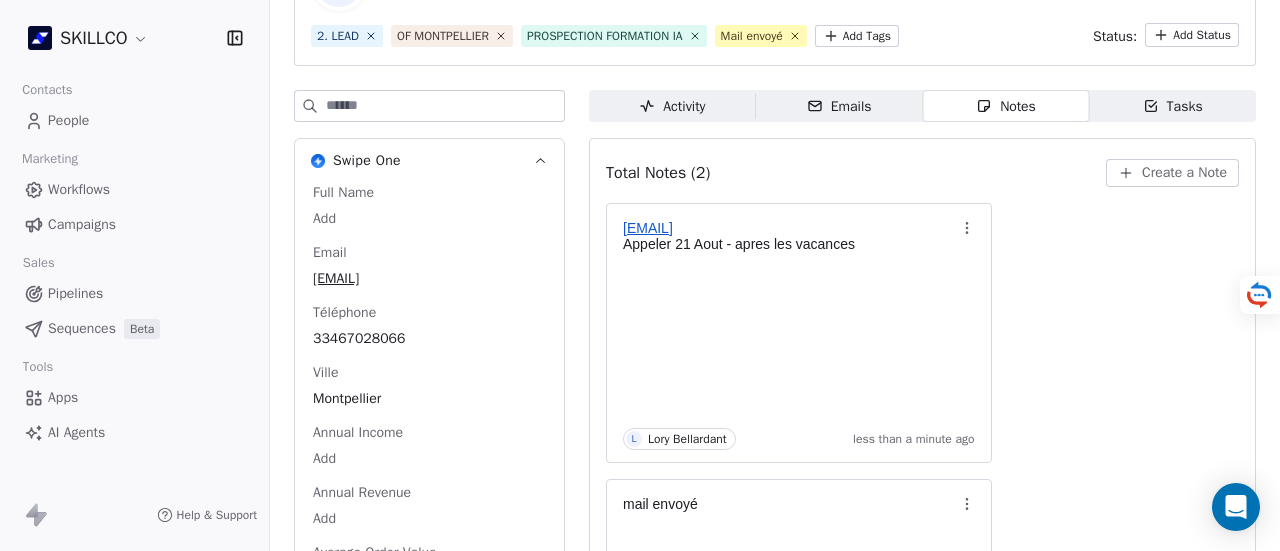 scroll, scrollTop: 0, scrollLeft: 0, axis: both 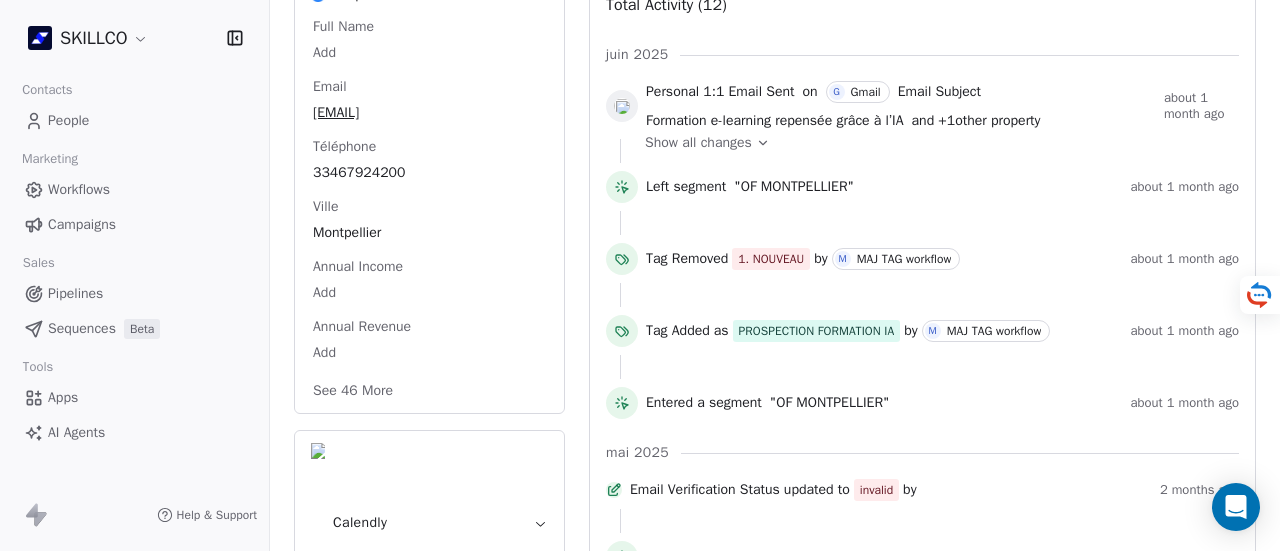click on "See   46   More" at bounding box center (353, 391) 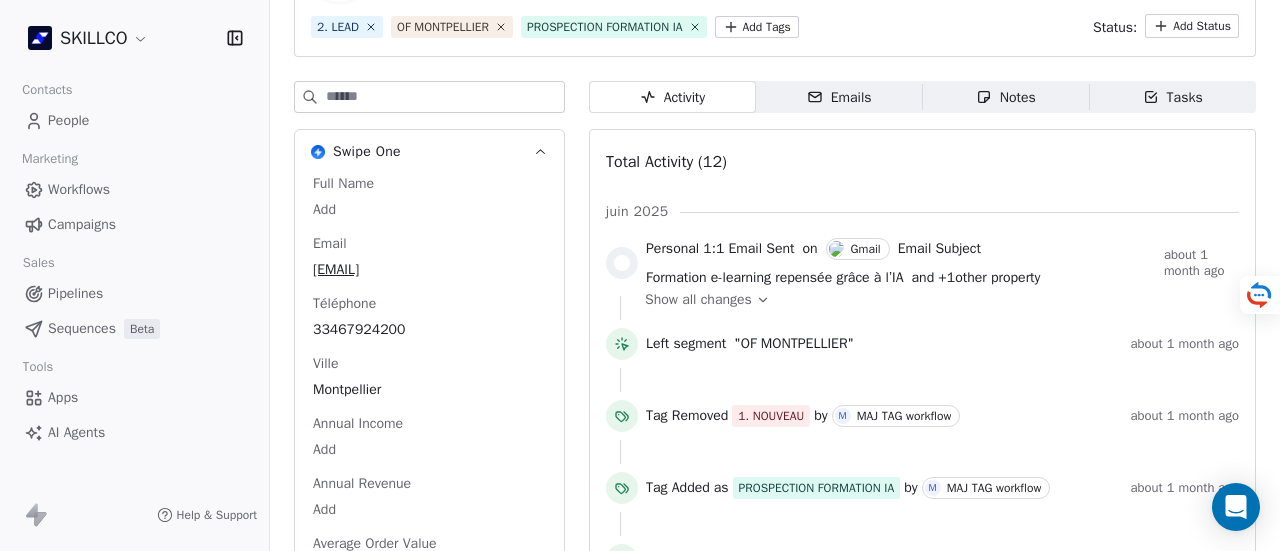 scroll, scrollTop: 161, scrollLeft: 0, axis: vertical 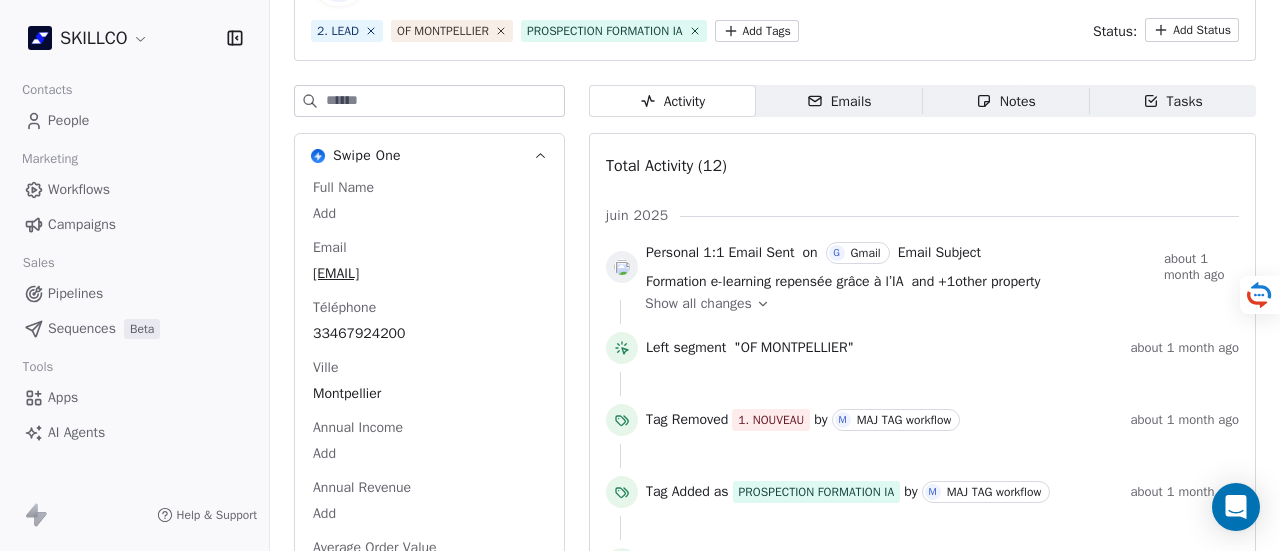 drag, startPoint x: 307, startPoint y: 286, endPoint x: 450, endPoint y: 277, distance: 143.28294 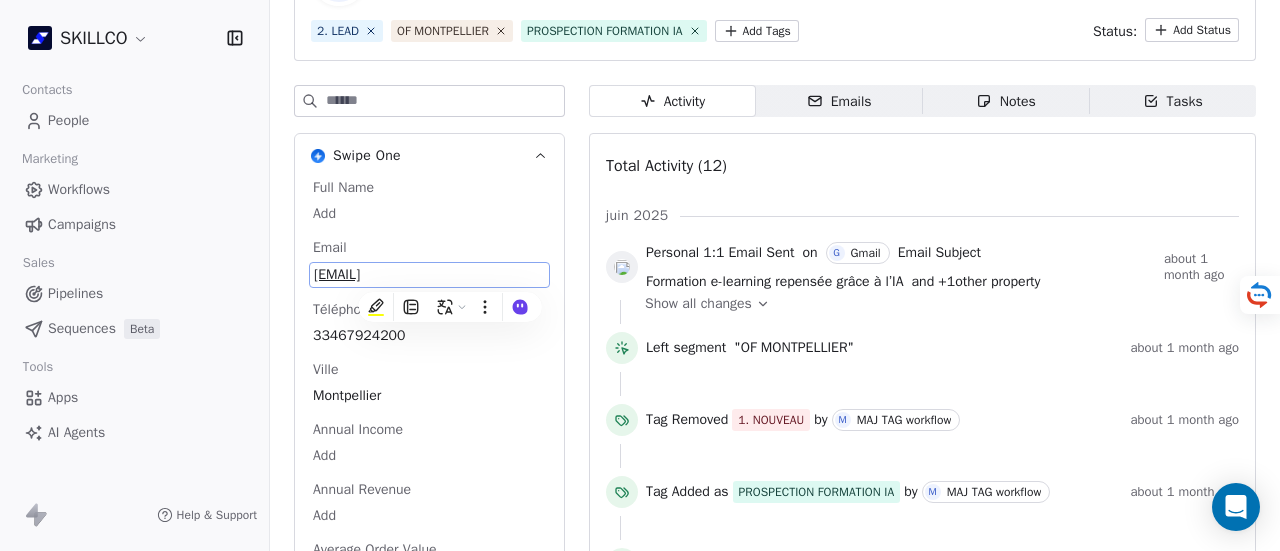 click on "[EMAIL]" at bounding box center [429, 275] 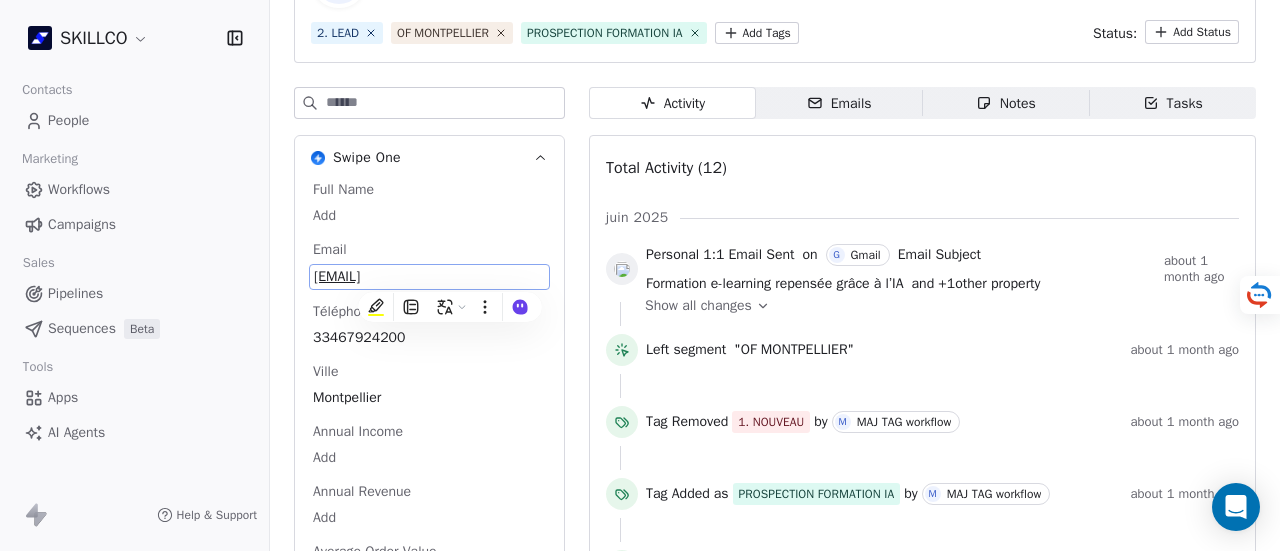 drag, startPoint x: 377, startPoint y: 279, endPoint x: 361, endPoint y: 279, distance: 16 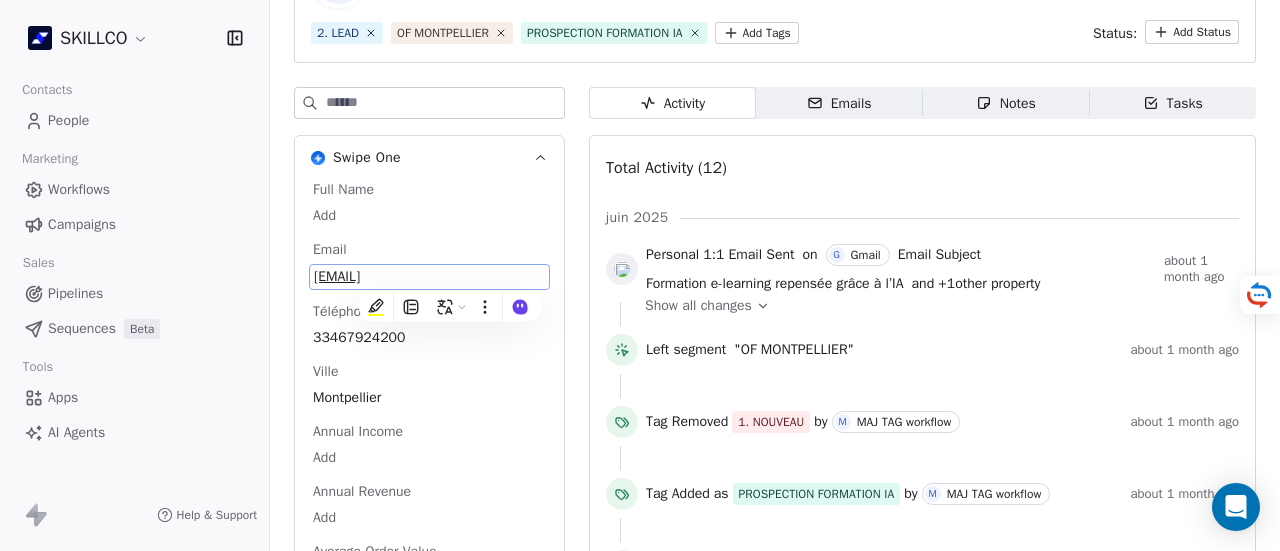 copy on "[EMAIL]" 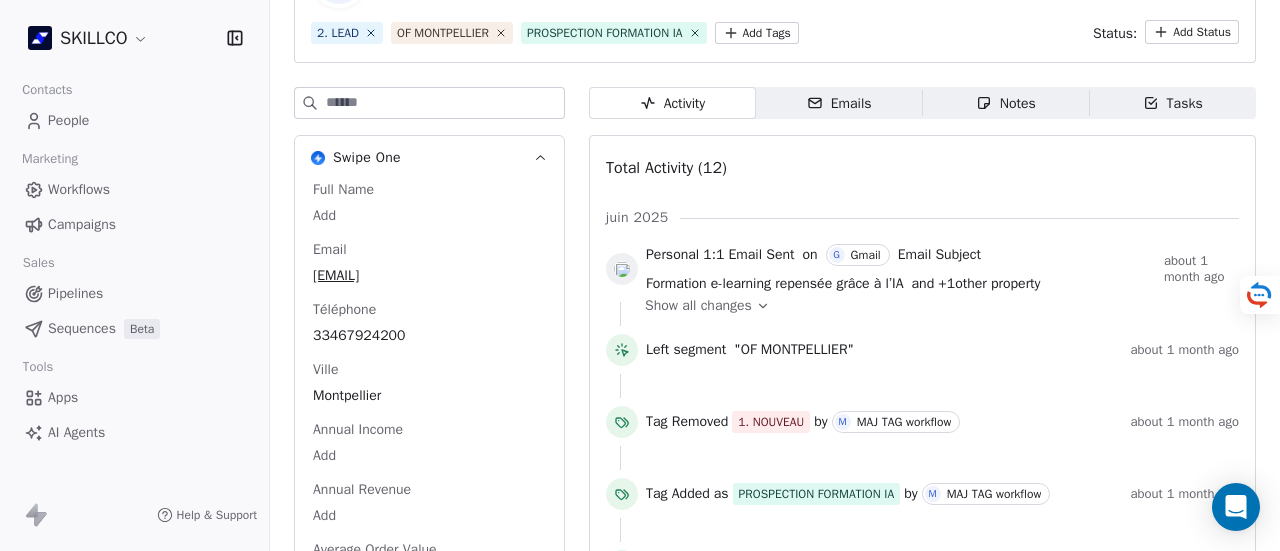 click on "Swipe One Full Name Add Email [EMAIL] Téléphone [PHONE] Ville [CITY] Annual Income Add Annual Revenue Add Average Order Value Add Besoin Add Birthday Add Browser Add Contact Source Add Pays Add Created Date May 28, 2025 03:36 PM Customer Lifetime Value Add Department Add Derniere page consulte Add Device Add Email Verification Status Invalid Entreprise Passerelles Facebook https://www.facebook.com/489933227854465 First Purchase Date Add Prénom Add Gender Add Poste Add Language Add Last Abandoned Date Add Last Purchase Date Add Last Activity Date Add Nom Add LinkedIn Add Marketing Contact Status Add Email Marketing Consent Subscribed MRR Add Next Billing Date Add Notes Add Scoring 0/10 Add Occupation Add Orders Count Add Source Lead Add Status Personnalisés Add Subscription Activated Date Add Subscription Cancelled Date Add Subscription Created Date Add Team Size Add Besoin client Add Timezone Add Total Spent Add Trial End Date Add Trial Start Date Add Twitter Add Last Updated Date" at bounding box center (775, 1811) 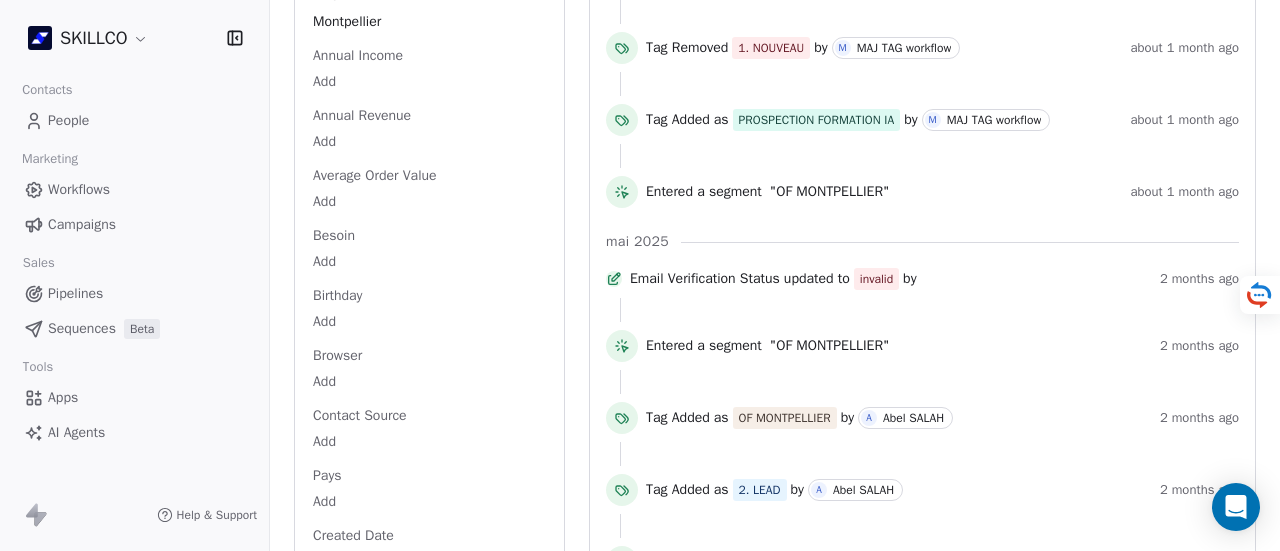 scroll, scrollTop: 0, scrollLeft: 0, axis: both 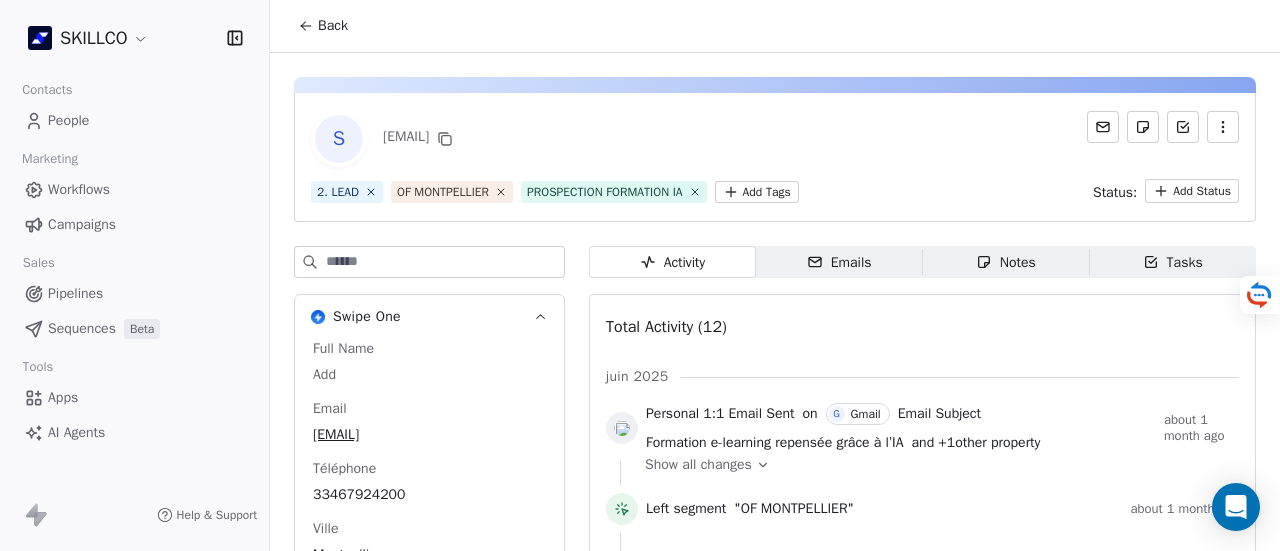 click on "SKILLCO Contacts People Marketing Workflows Campaigns Sales Pipelines Sequences Beta Tools Apps AI Agents Help & Support Back S [EMAIL] 2. LEAD OF [CITY] PROSPECTION FORMATION IA Add Tags Status: Add Status Swipe One Full Name Add Email [EMAIL] Téléphone [PHONE] Ville [CITY] Annual Income Add Annual Revenue Add Average Order Value Add Besoin Add Birthday Add Browser Add Contact Source Add Pays Add Created Date May 28, 2025 03:36 PM Customer Lifetime Value Add Department Add Derniere page consulte Add Device Add Email Verification Status Invalid Entreprise Passerelles Facebook https://www.facebook.com/489933227854465 First Purchase Date Add Prénom Add Gender Add Poste Add Language Add Last Abandoned Date Add Last Purchase Date Add Last Activity Date Add Nom Add LinkedIn Add Marketing Contact Status Add Email Marketing Consent Subscribed MRR Add Next Billing Date Add Notes Add Scoring 0/10 Add Occupation Add Orders Count Add Source Lead Add Add Add Add Add" at bounding box center [640, 275] 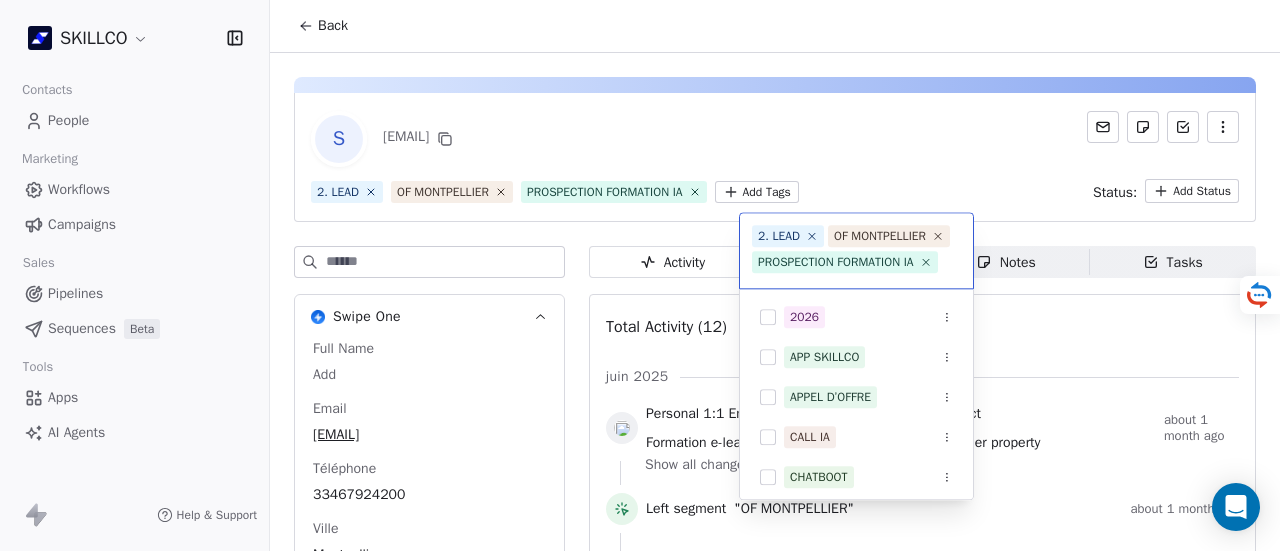 scroll, scrollTop: 22, scrollLeft: 0, axis: vertical 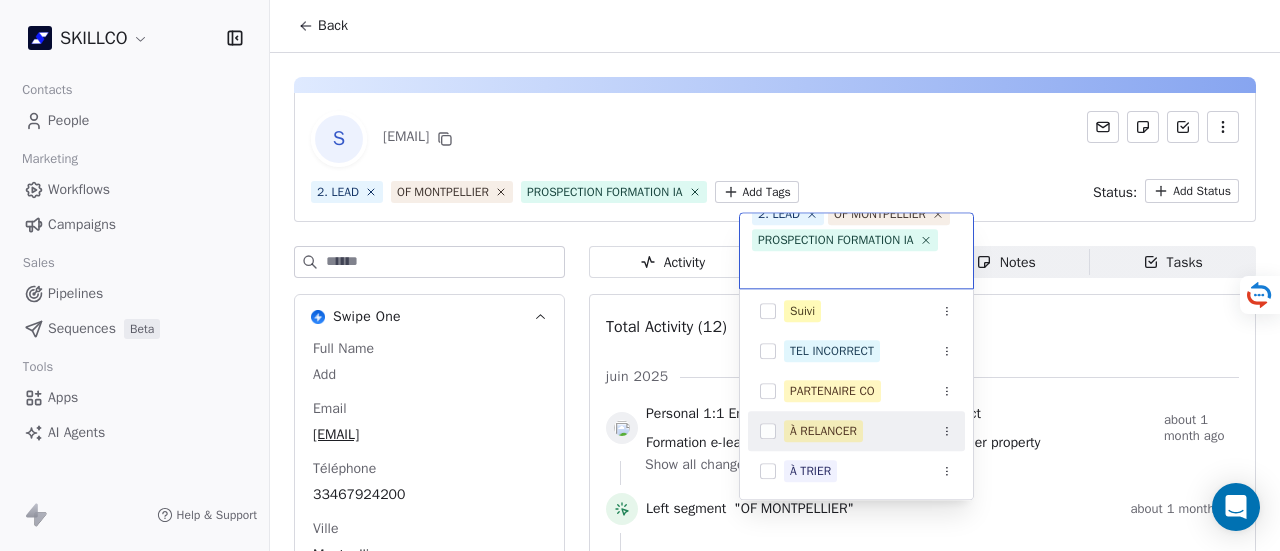 click on "À RELANCER" at bounding box center (823, 431) 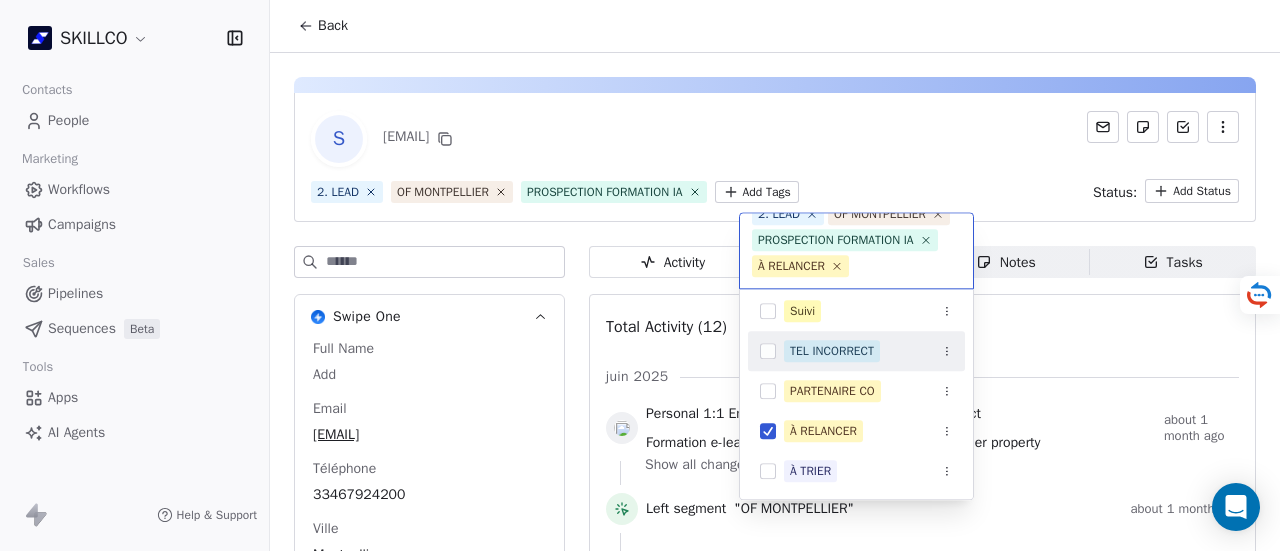 click on "SKILLCO Contacts People Marketing Workflows Campaigns Sales Pipelines Sequences Beta Tools Apps AI Agents Help & Support Back S [EMAIL] 2. LEAD OF [CITY] PROSPECTION FORMATION IA Add Tags Status: Add Status Swipe One Full Name Add Email [EMAIL] Téléphone [PHONE] Ville [CITY] Annual Income Add Annual Revenue Add Average Order Value Add Besoin Add Birthday Add Browser Add Contact Source Add Pays Add Created Date May 28, 2025 03:36 PM Customer Lifetime Value Add Department Add Derniere page consulte Add Device Add Email Verification Status Invalid Entreprise Passerelles Facebook https://www.facebook.com/489933227854465 First Purchase Date Add Prénom Add Gender Add Poste Add Language Add Last Abandoned Date Add Last Purchase Date Add Last Activity Date Add Nom Add LinkedIn Add Marketing Contact Status Add Email Marketing Consent Subscribed MRR Add Next Billing Date Add Notes Add Scoring 0/10 Add Occupation Add Orders Count Add Source Lead Add Add Add Add Add" at bounding box center [640, 275] 